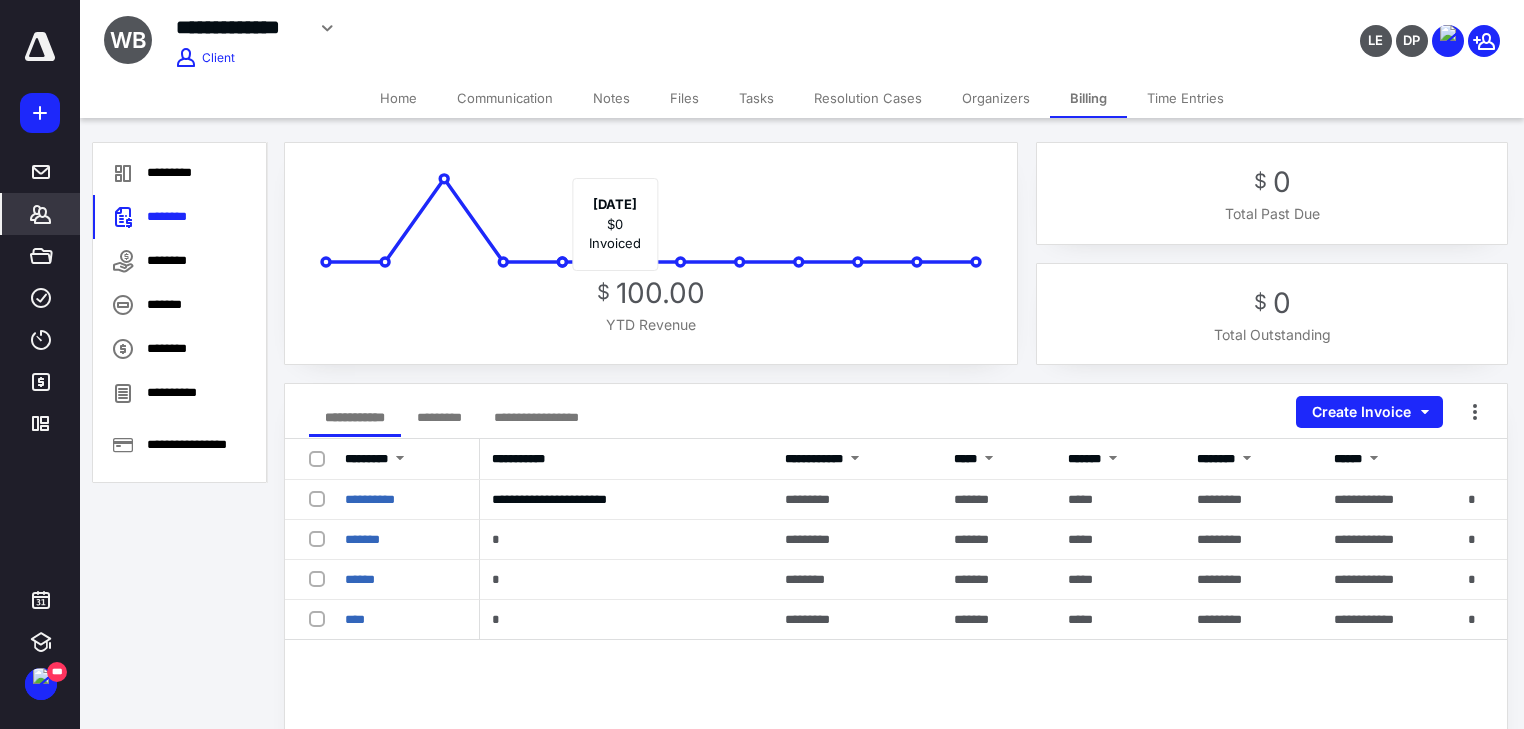 scroll, scrollTop: 0, scrollLeft: 0, axis: both 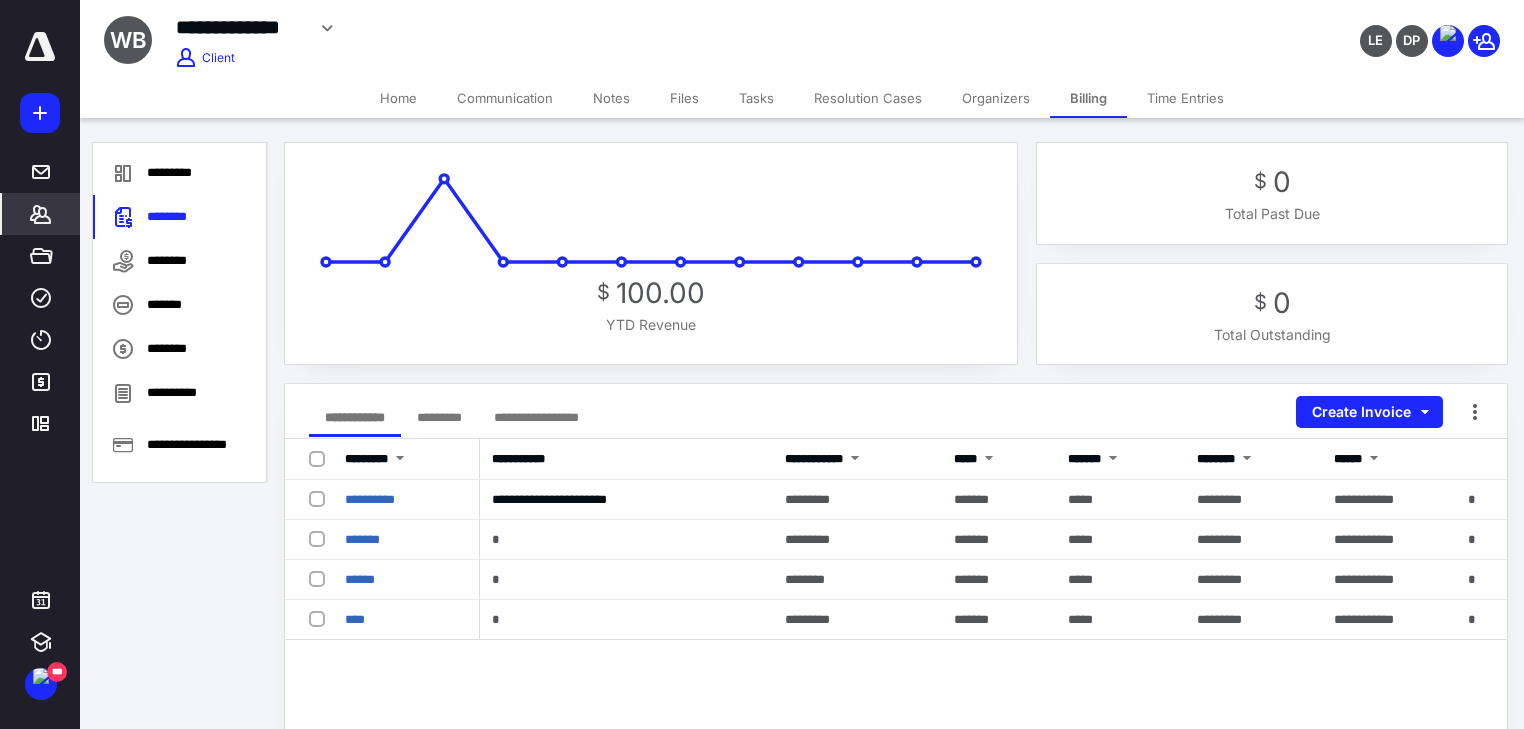 click on "**********" at bounding box center [762, 691] 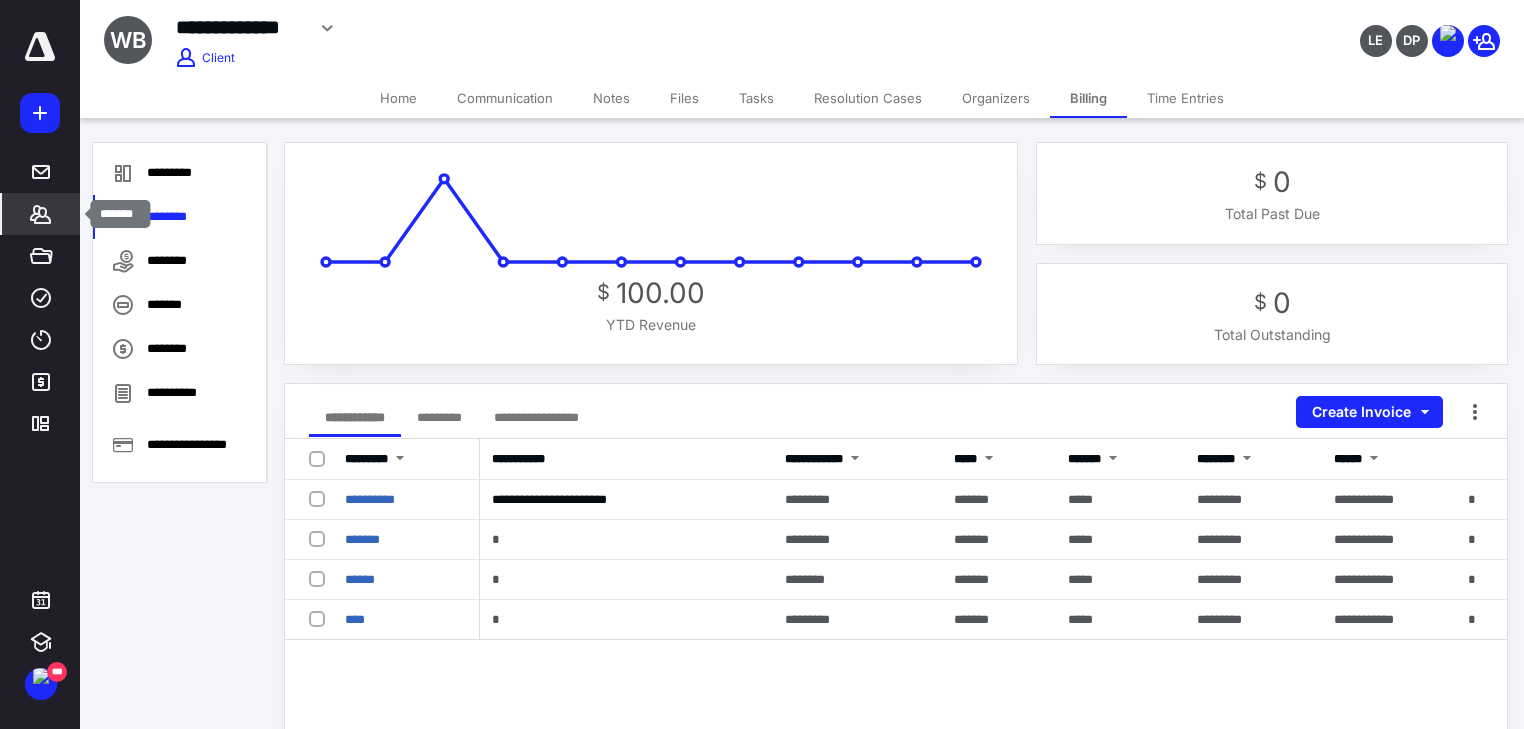 click 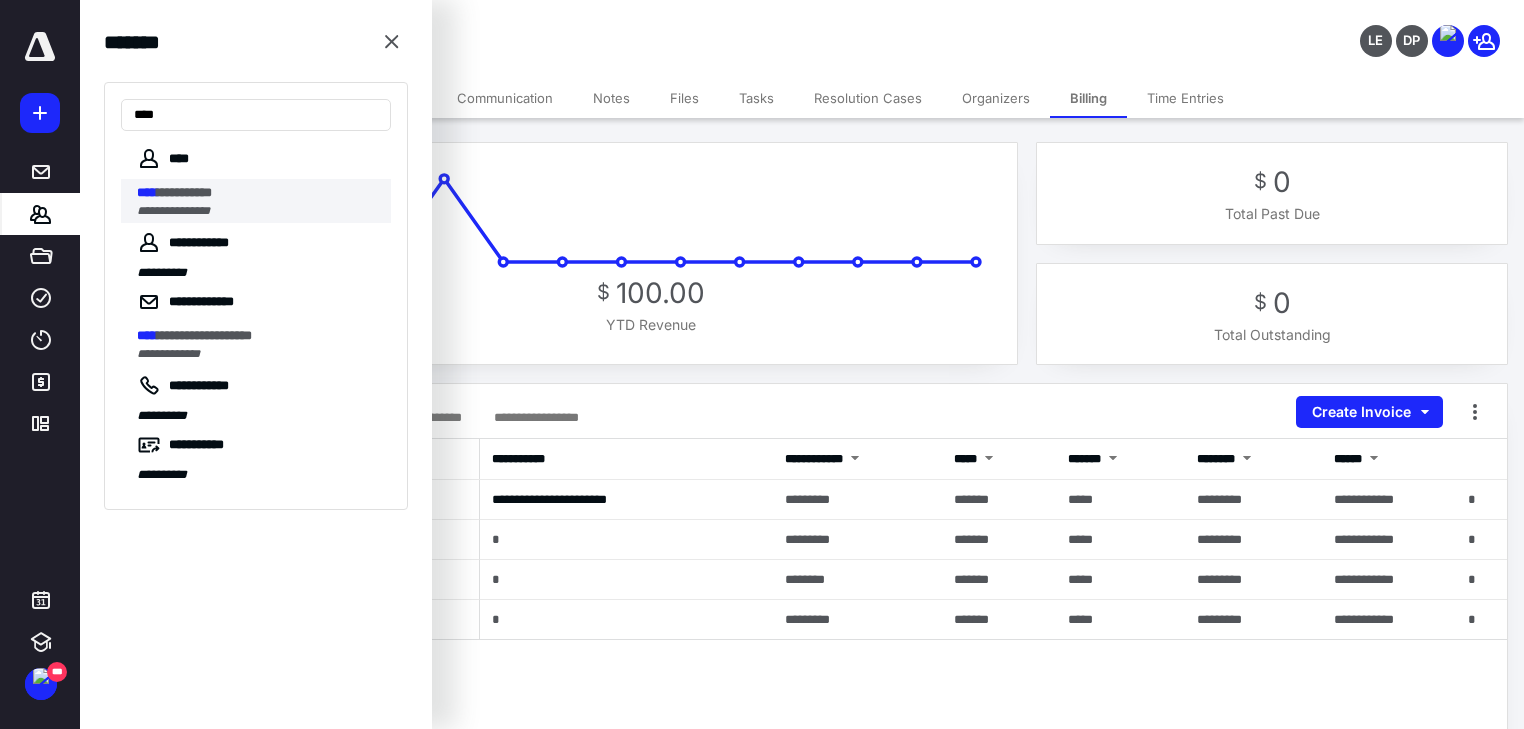 type on "****" 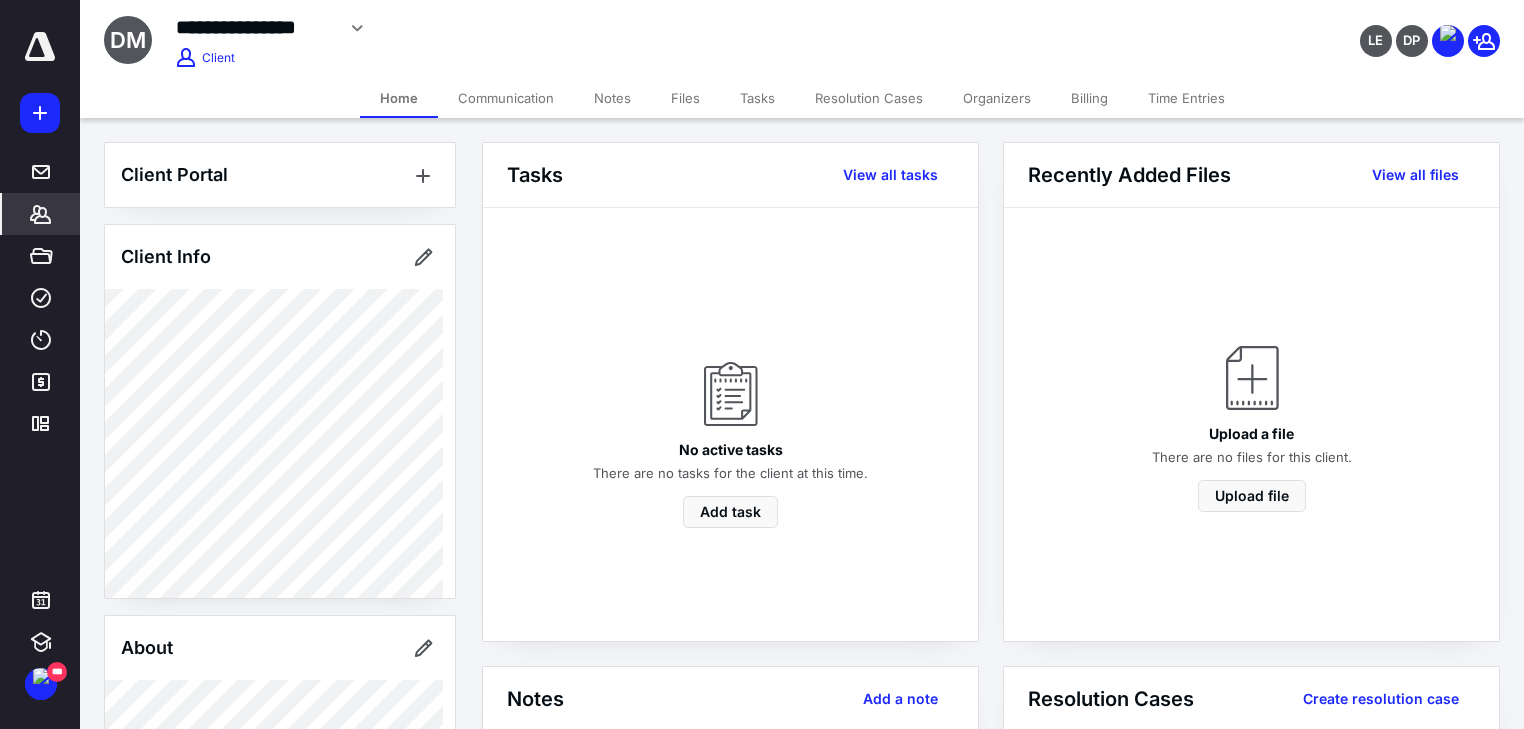 click on "Billing" at bounding box center (1089, 98) 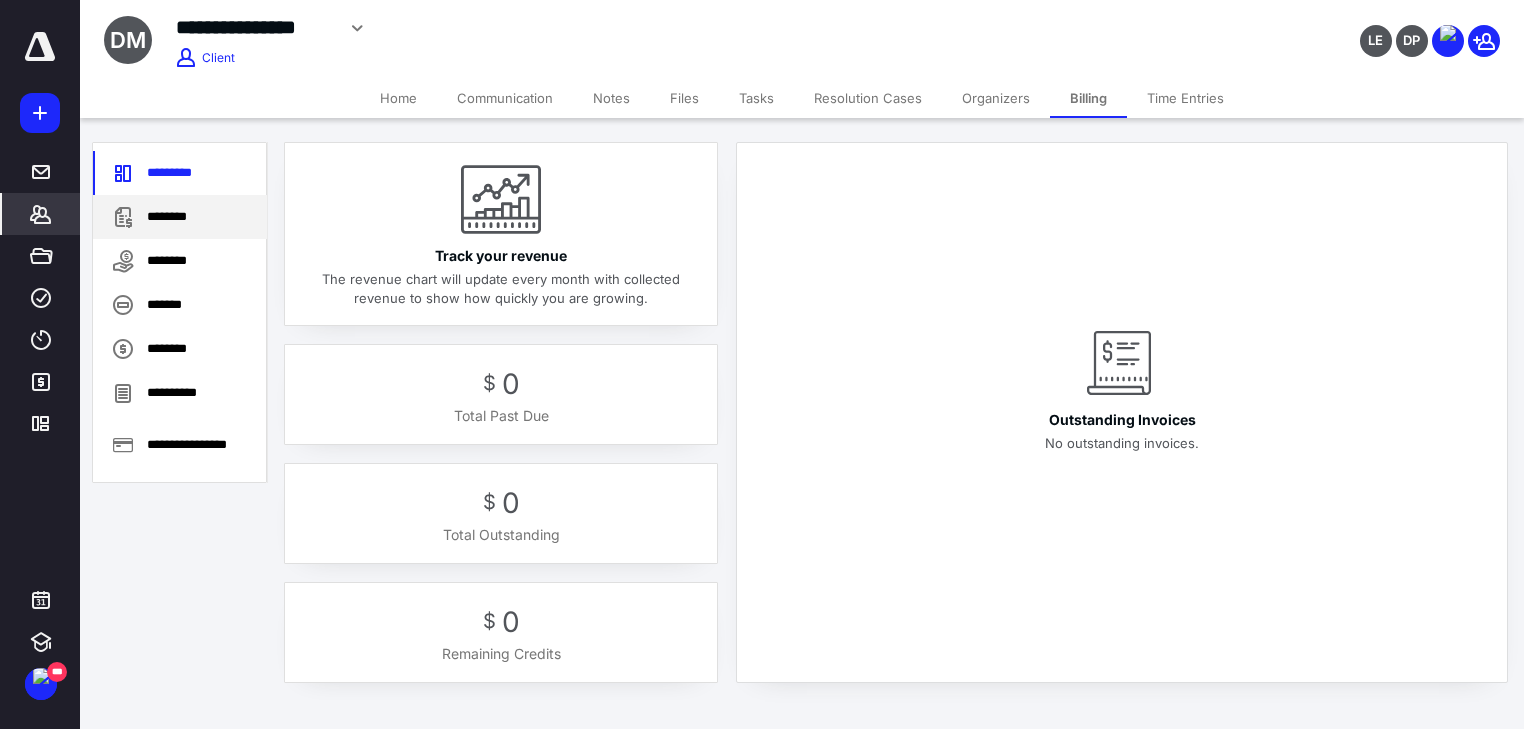 click on "********" at bounding box center (180, 217) 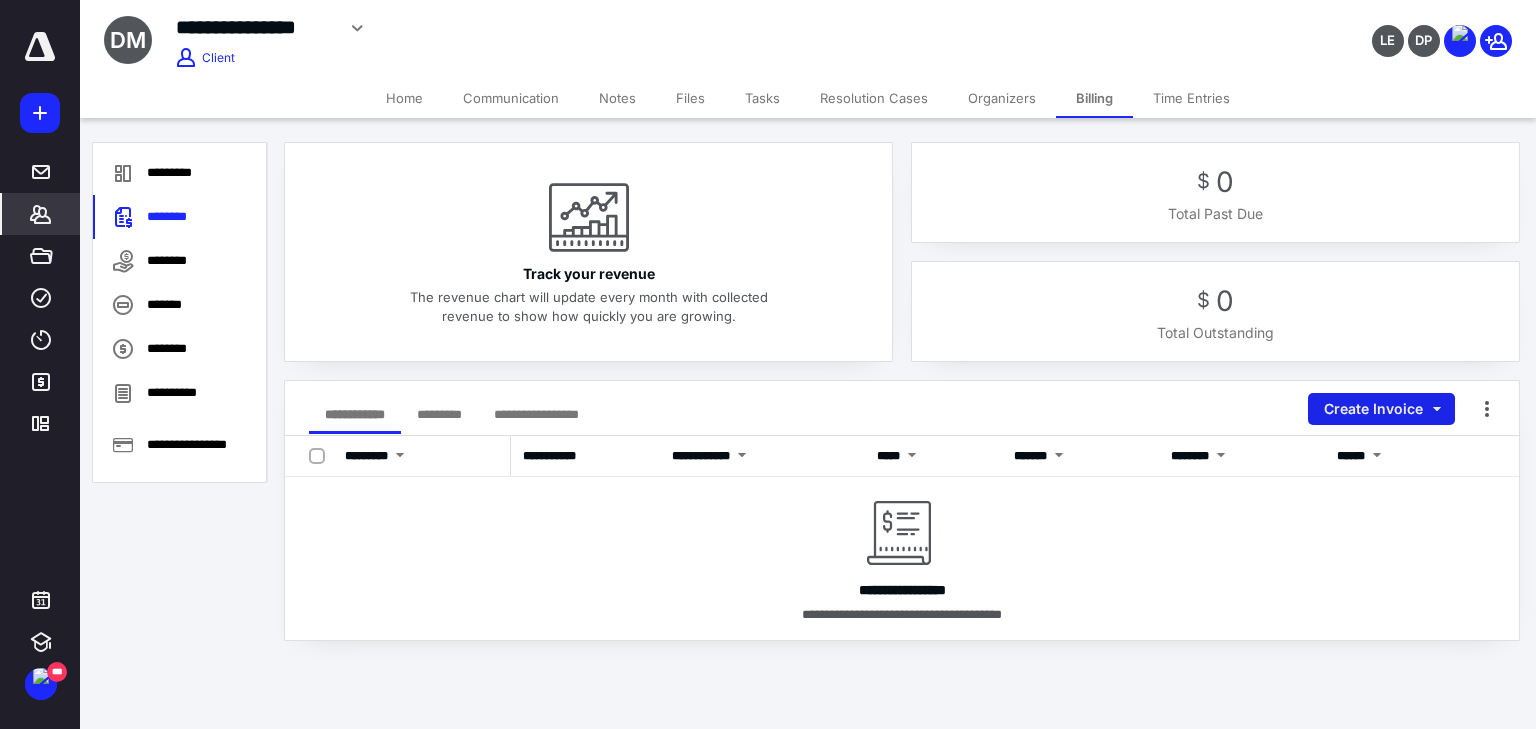 click on "Create Invoice" at bounding box center (1381, 409) 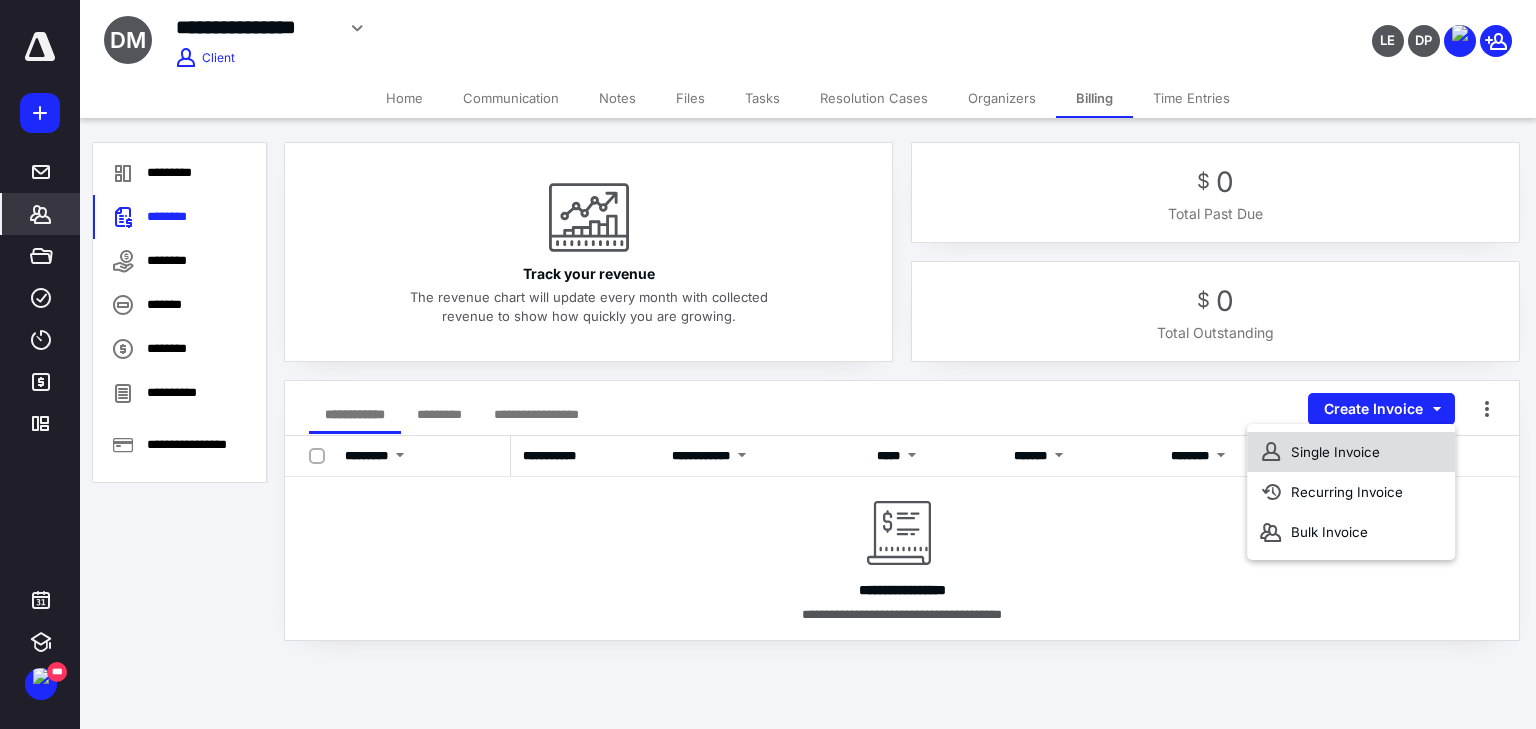 click on "Single Invoice" at bounding box center [1351, 452] 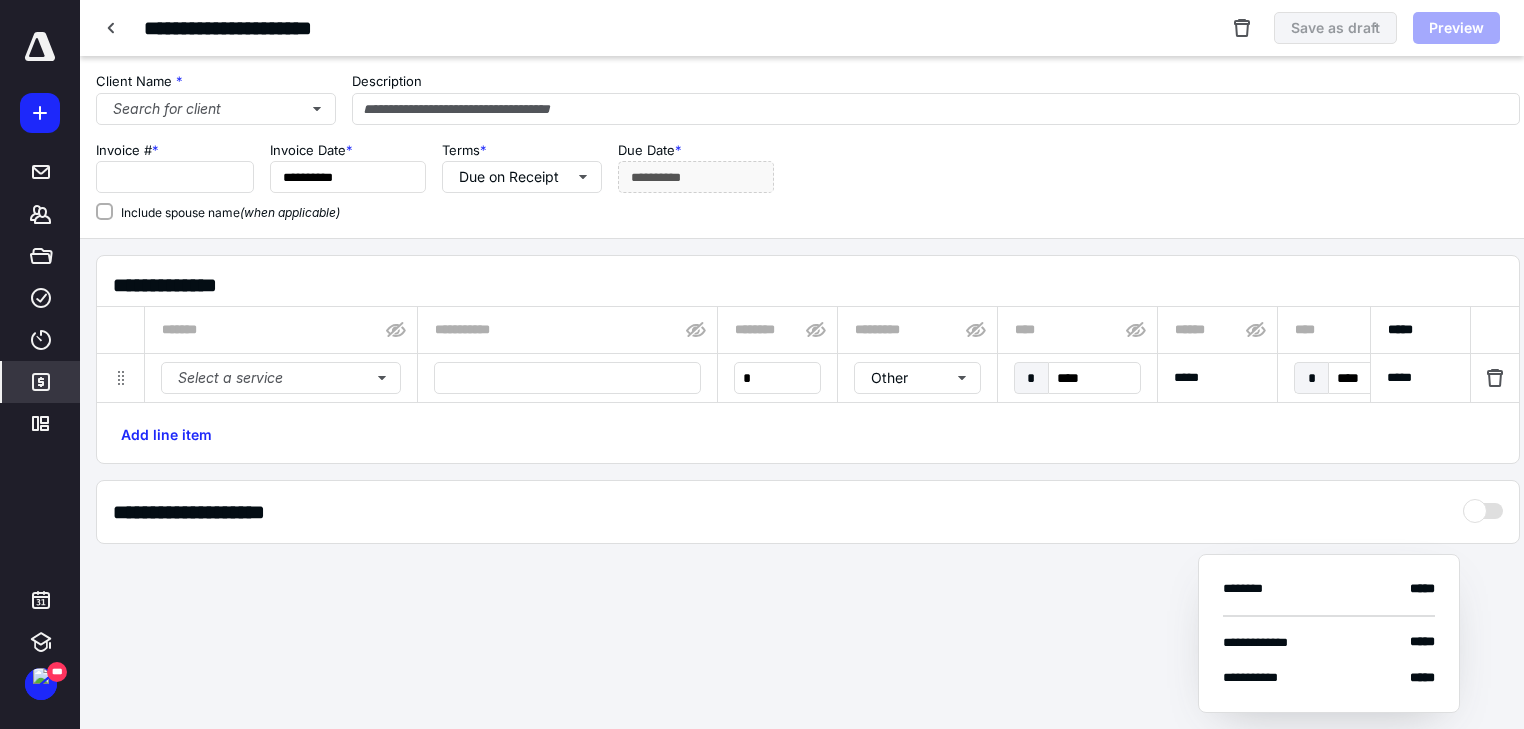 type on "**********" 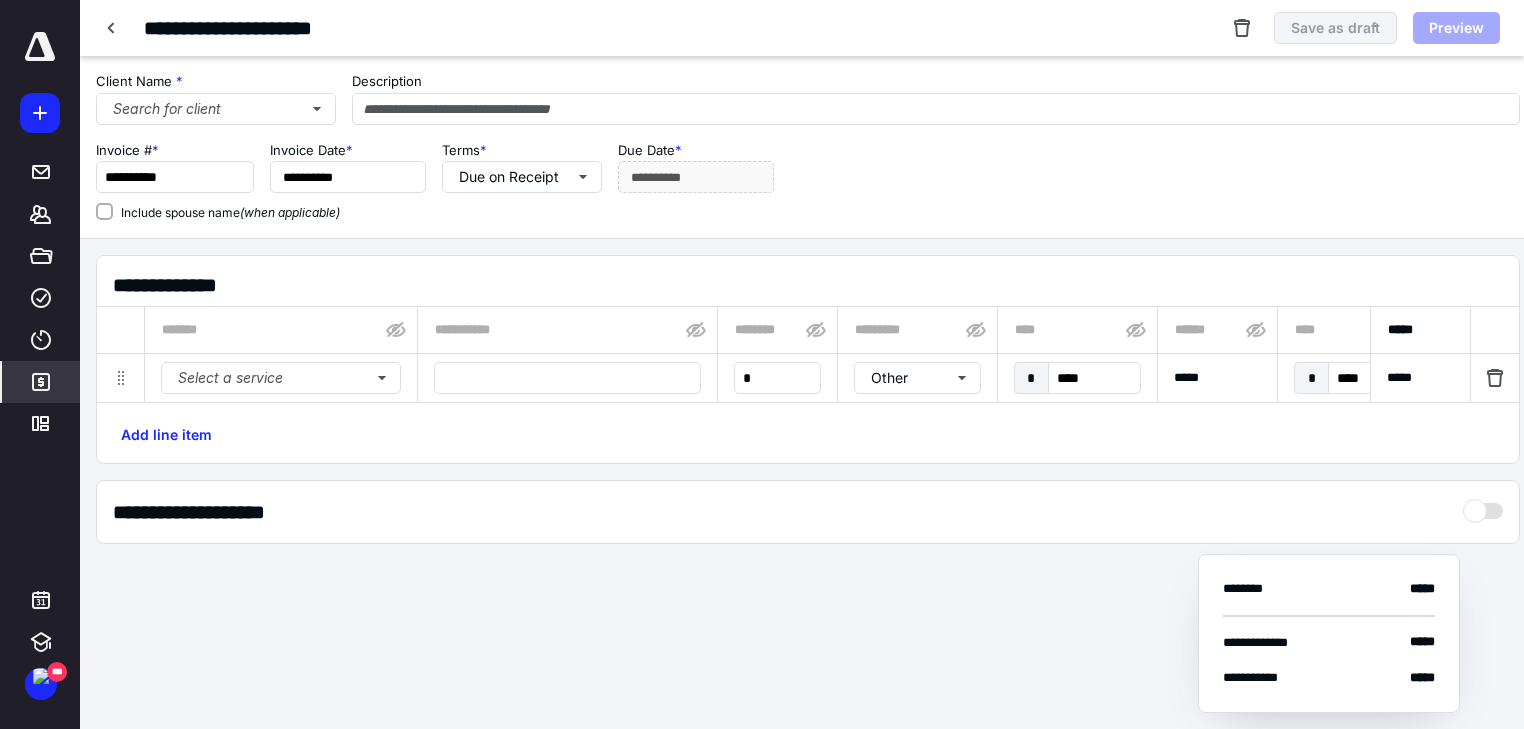 checkbox on "true" 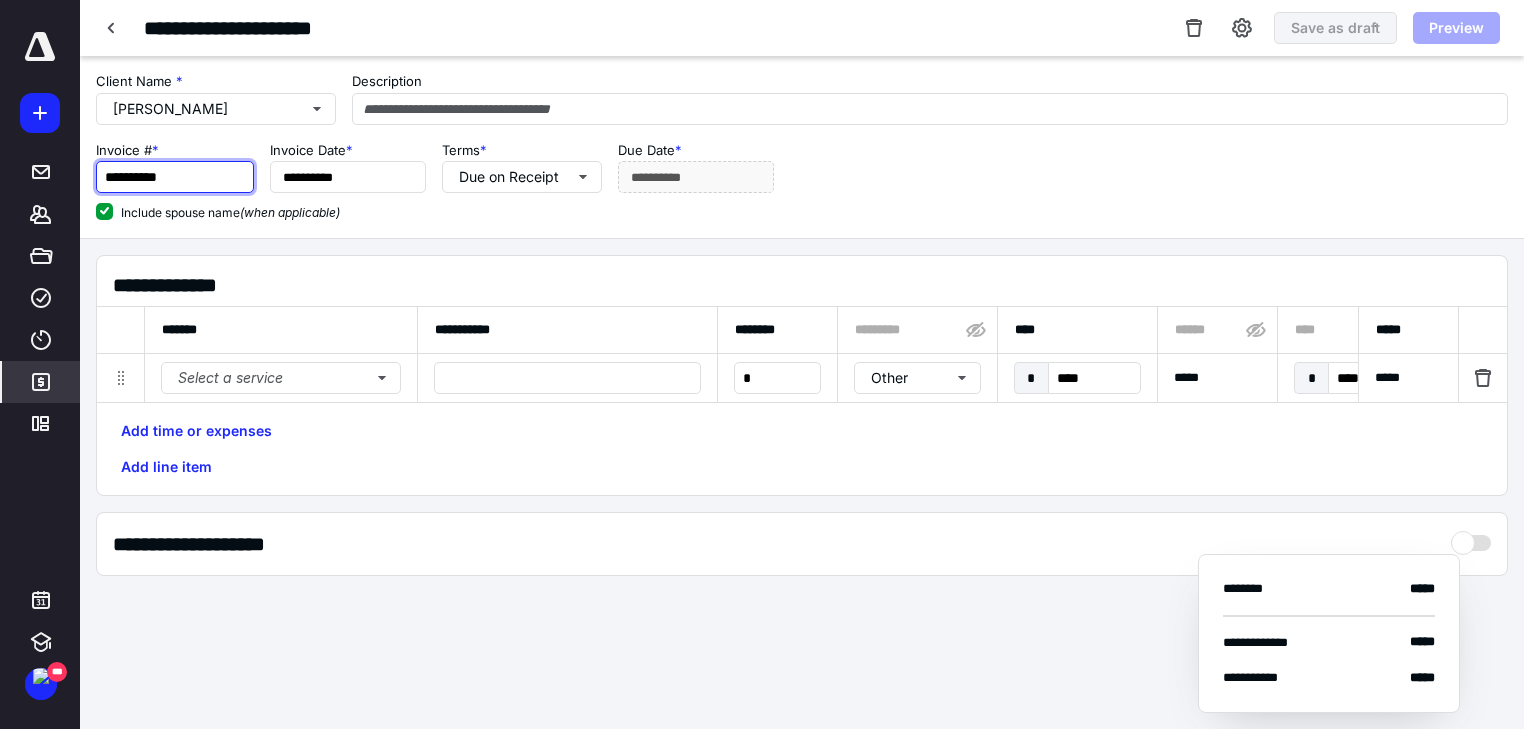 drag, startPoint x: 149, startPoint y: 174, endPoint x: 183, endPoint y: 168, distance: 34.525352 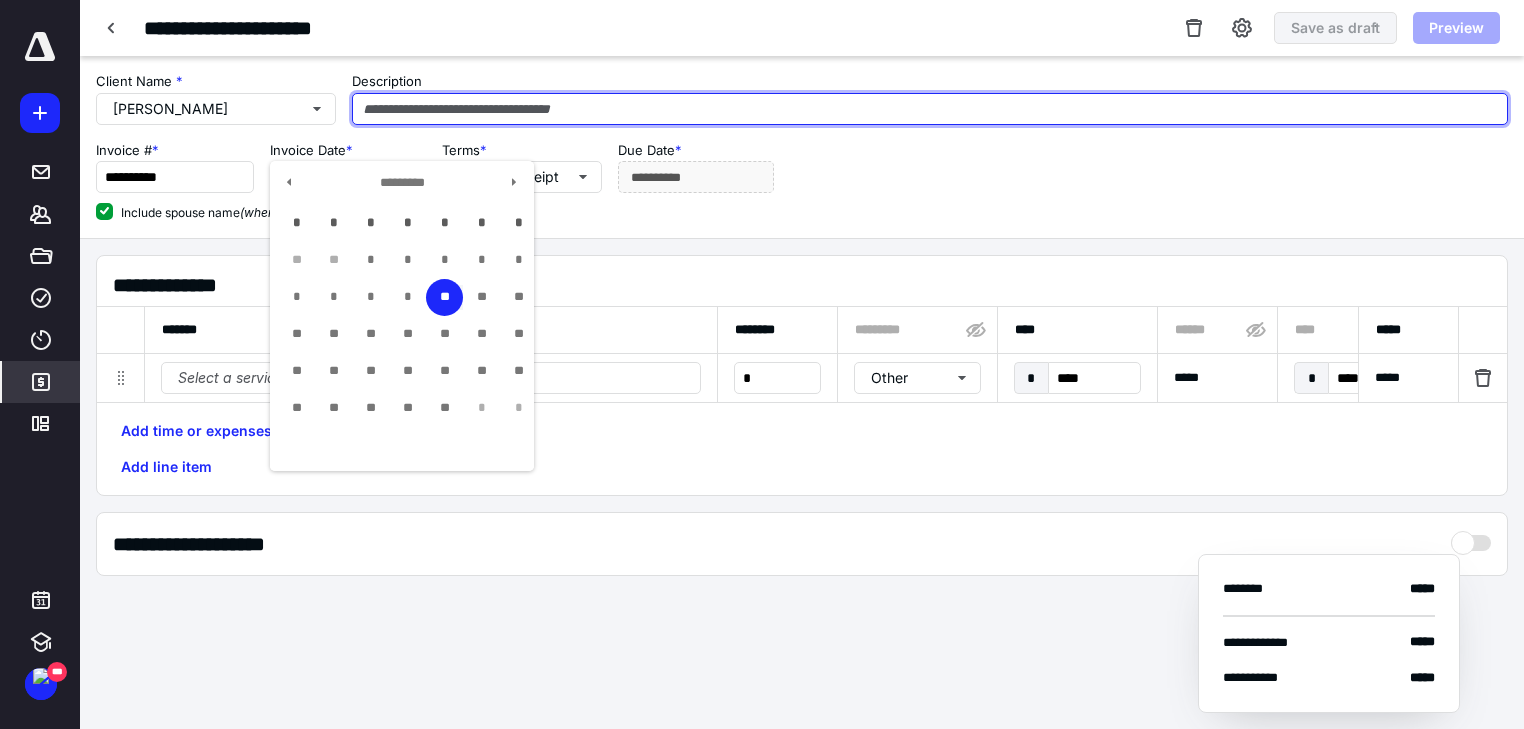 click at bounding box center [930, 109] 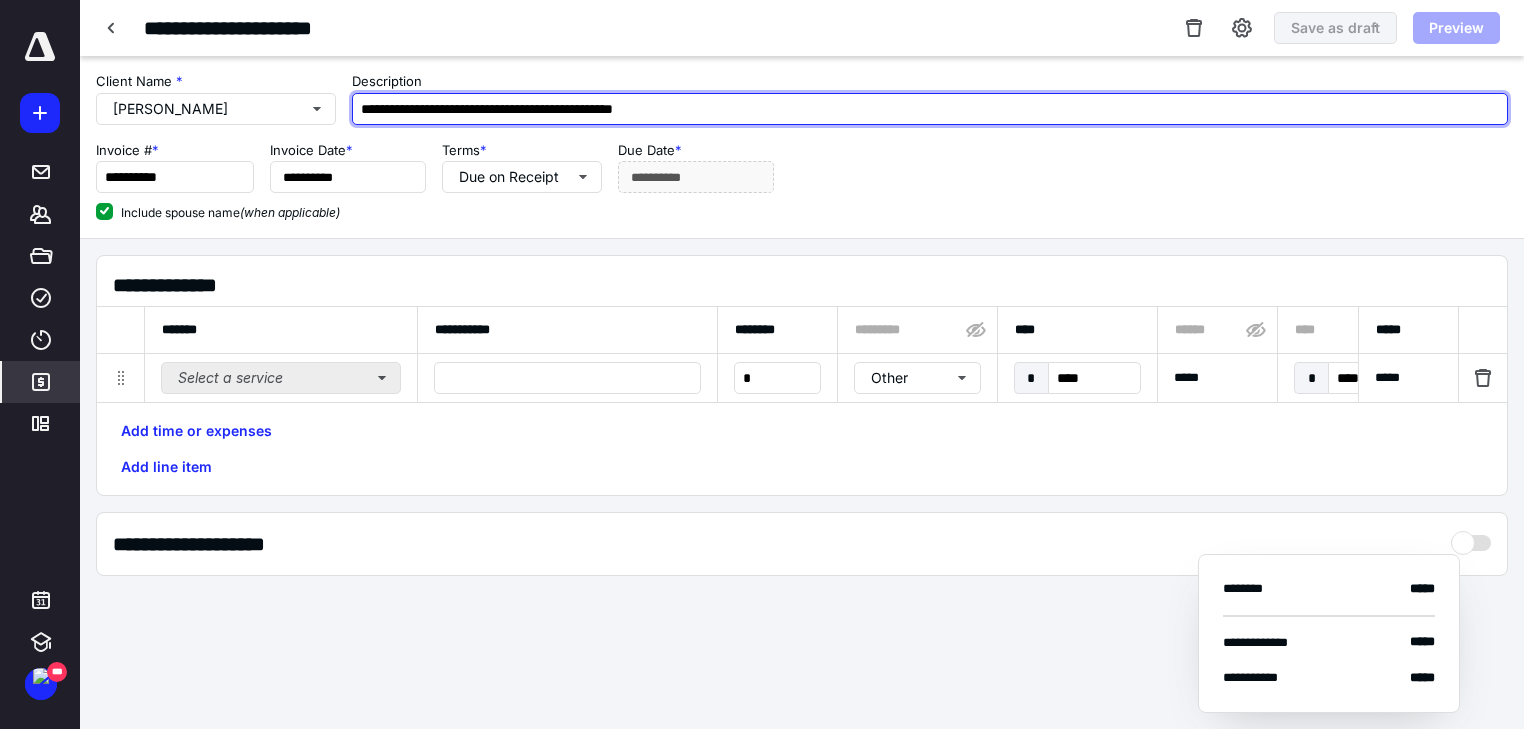 type on "**********" 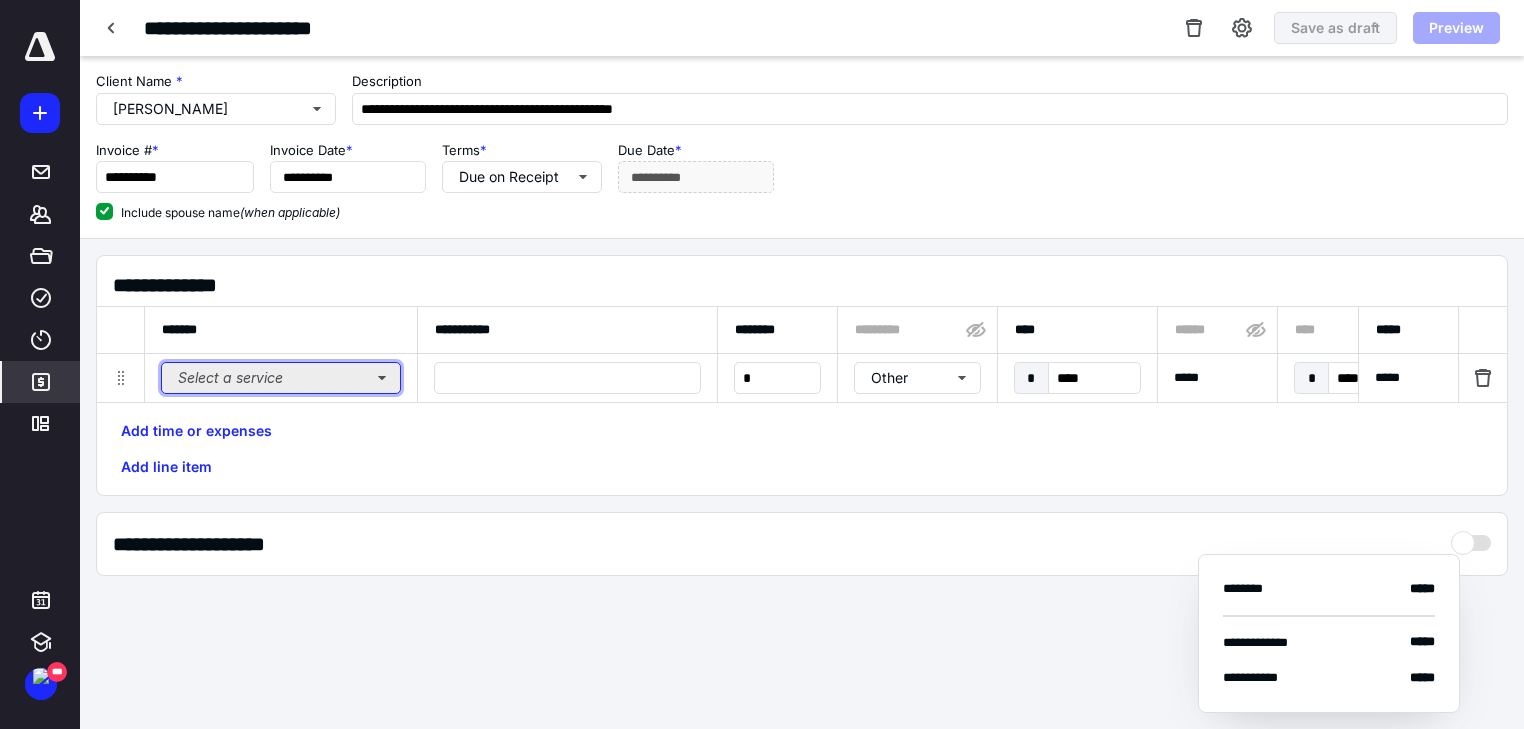 click on "Select a service" at bounding box center [281, 378] 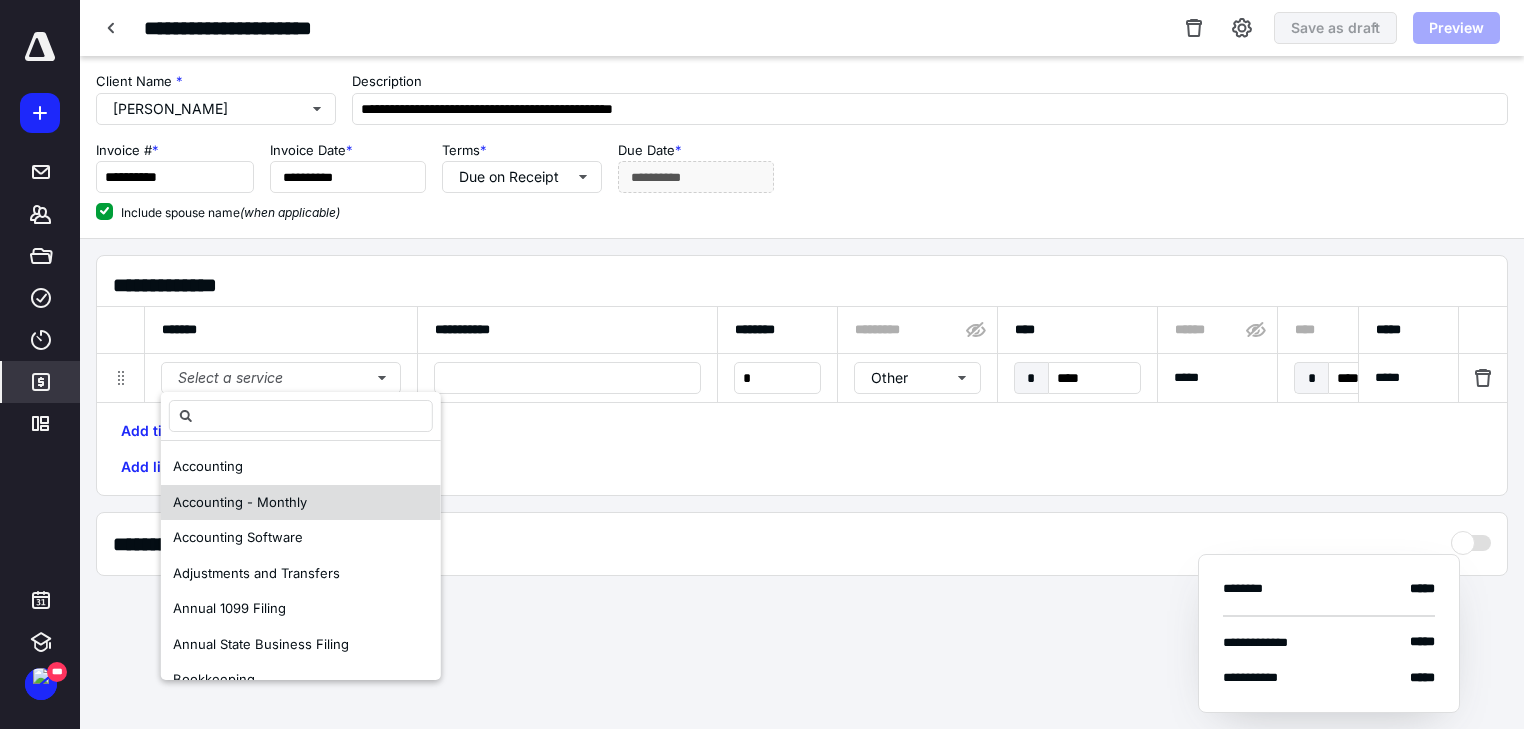 scroll, scrollTop: 416, scrollLeft: 0, axis: vertical 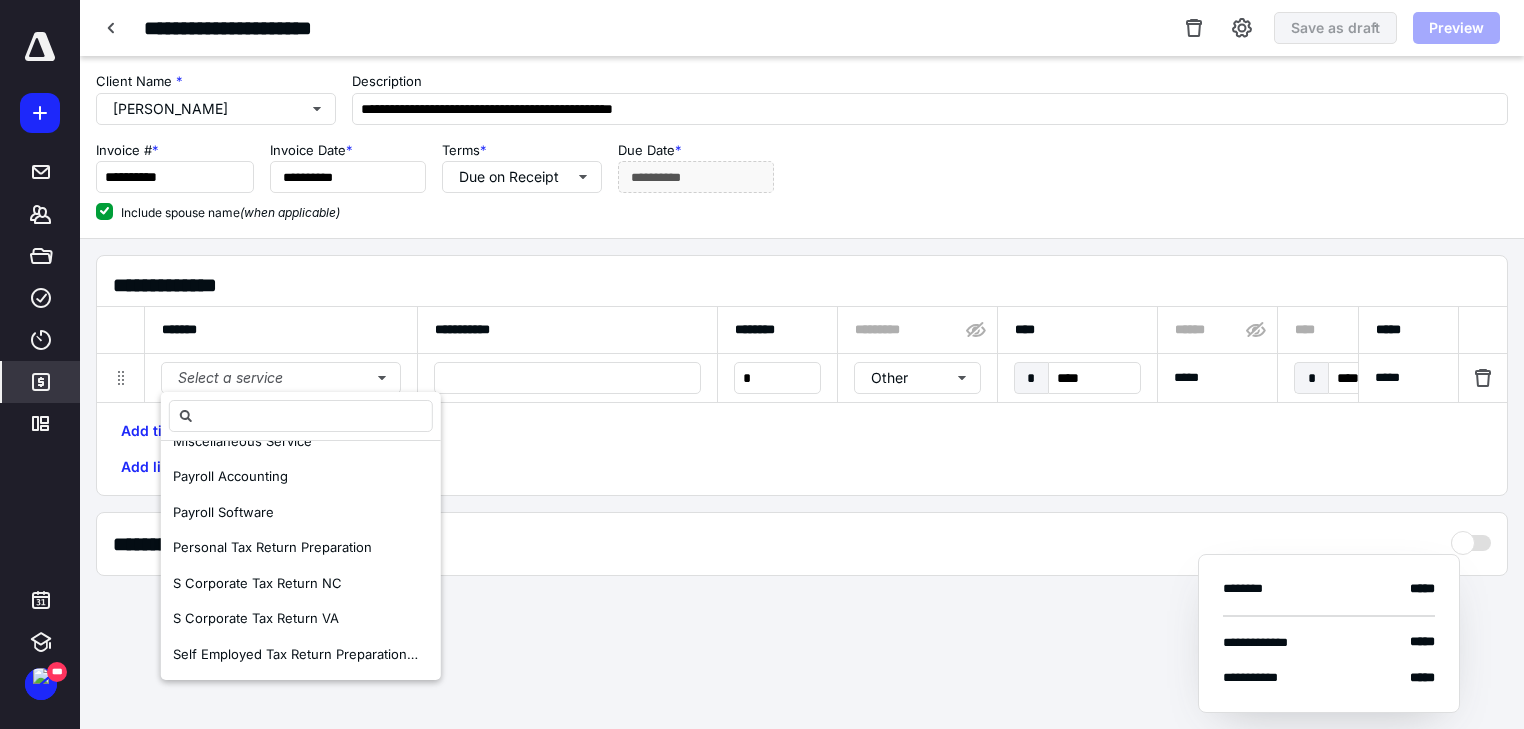 drag, startPoint x: 249, startPoint y: 538, endPoint x: 269, endPoint y: 520, distance: 26.907248 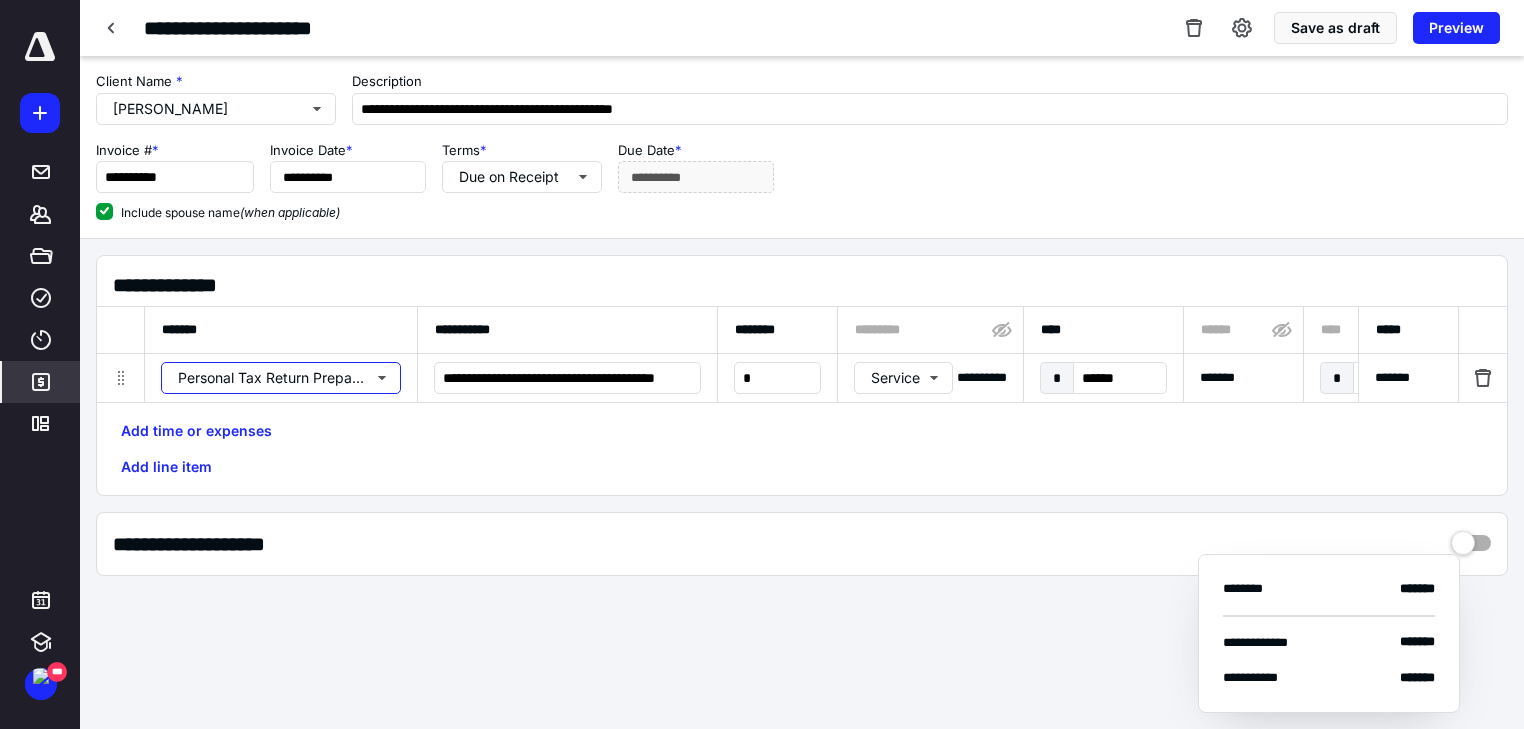 scroll, scrollTop: 0, scrollLeft: 0, axis: both 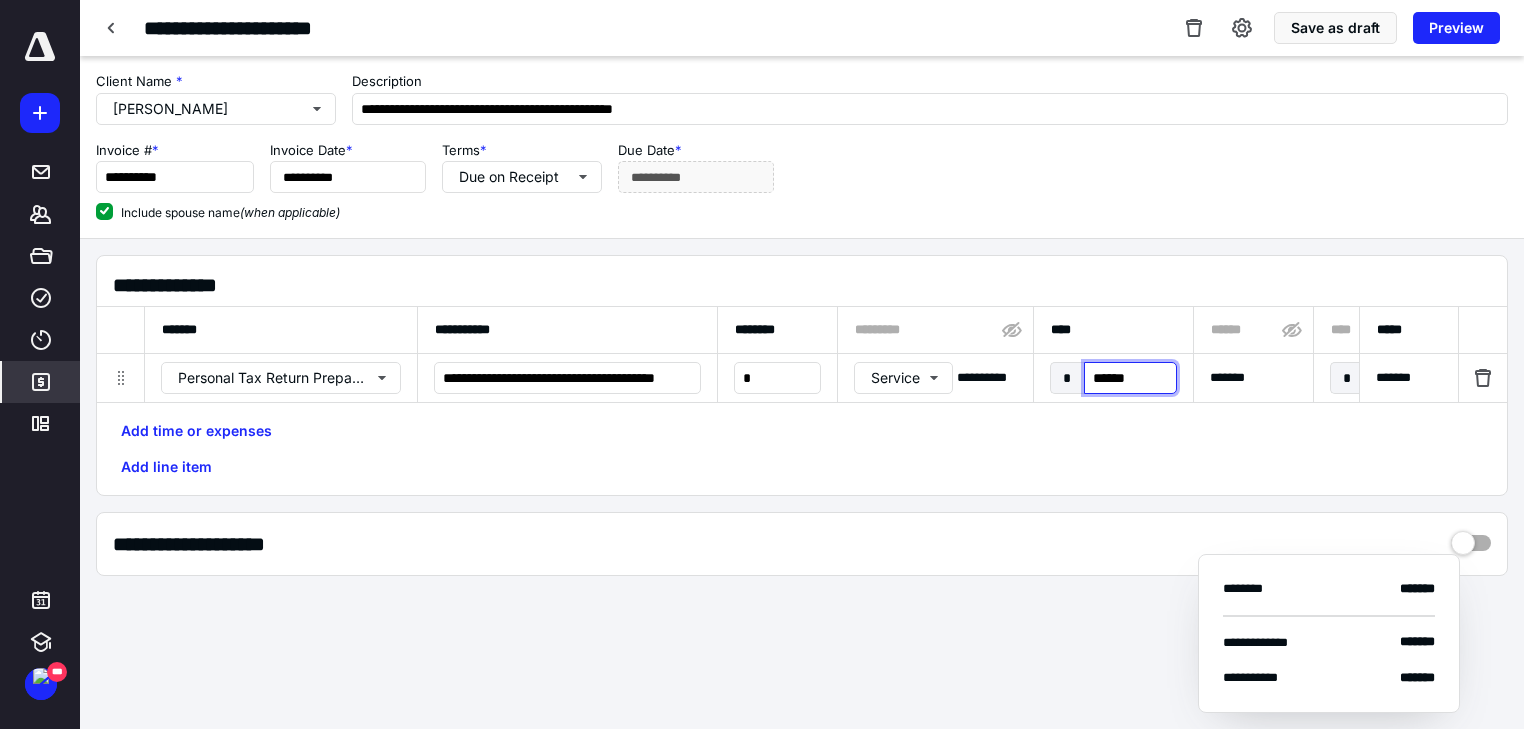 click on "******" at bounding box center (1130, 378) 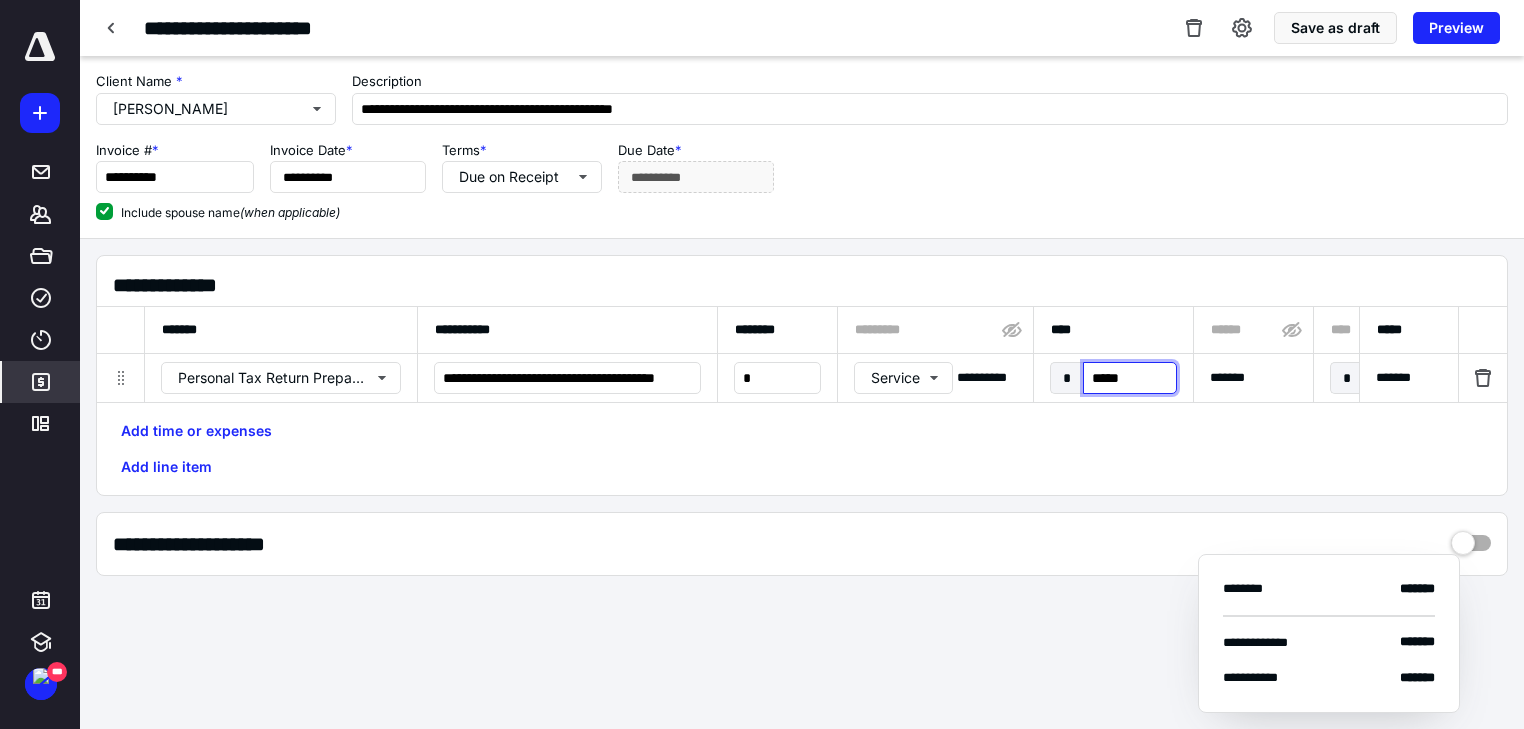 type on "******" 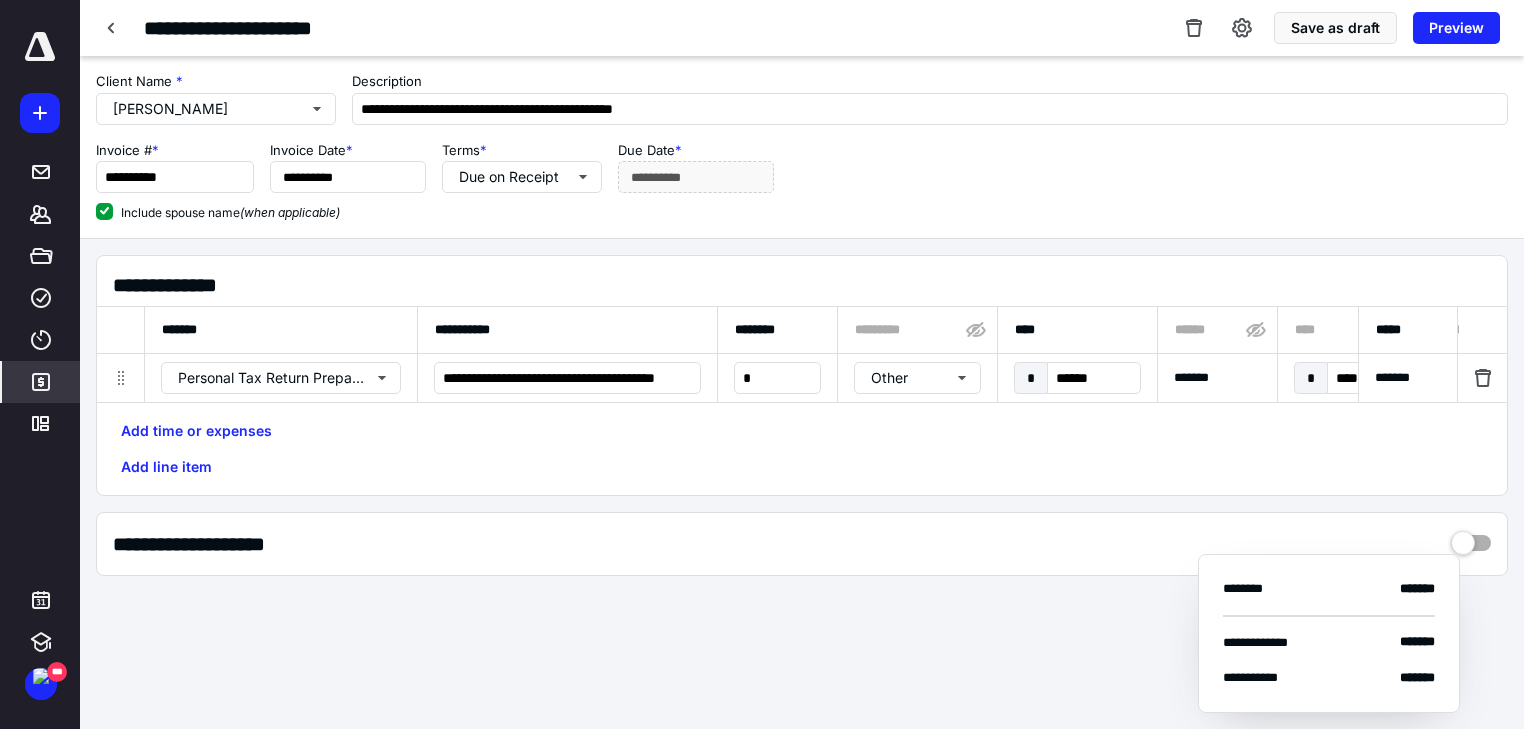 scroll, scrollTop: 0, scrollLeft: 1038, axis: horizontal 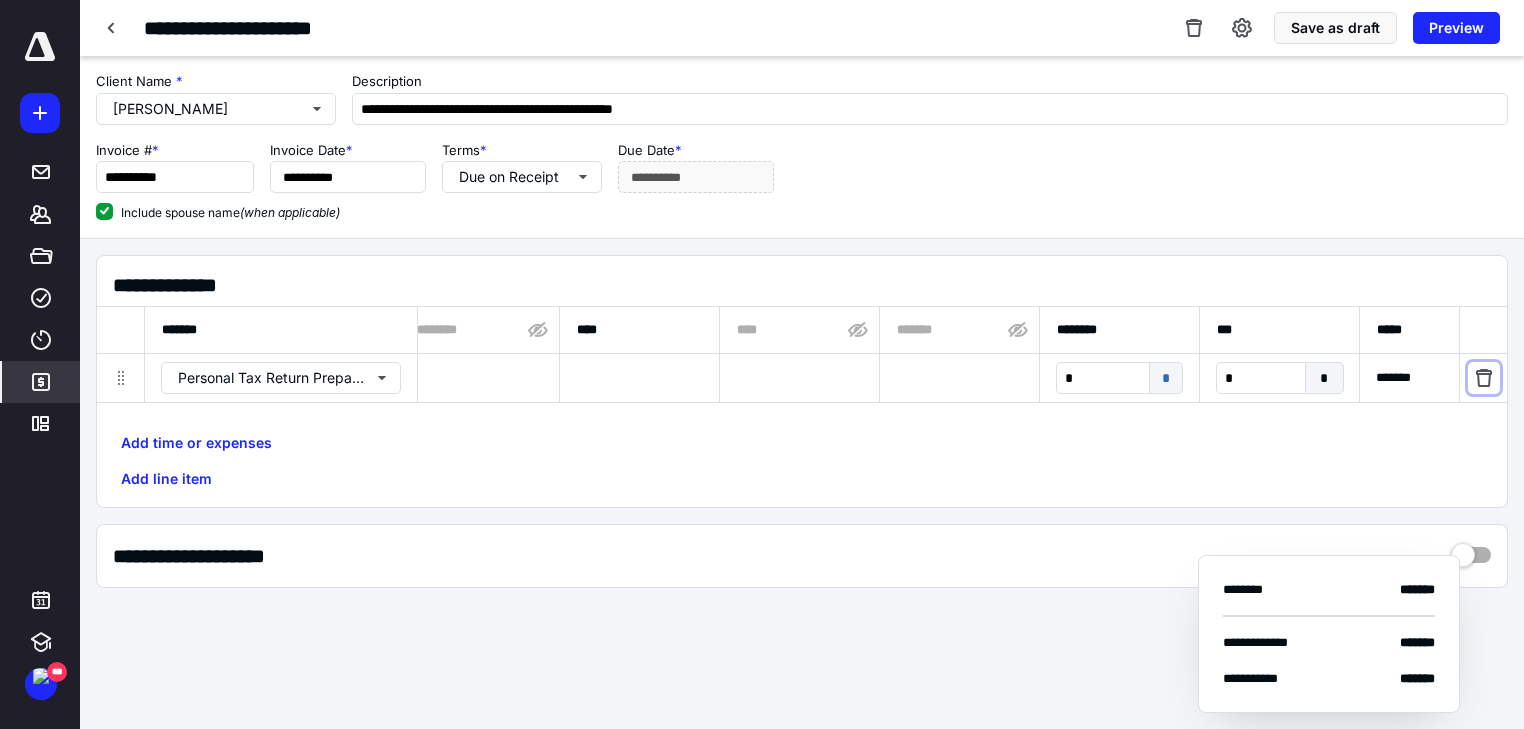 type 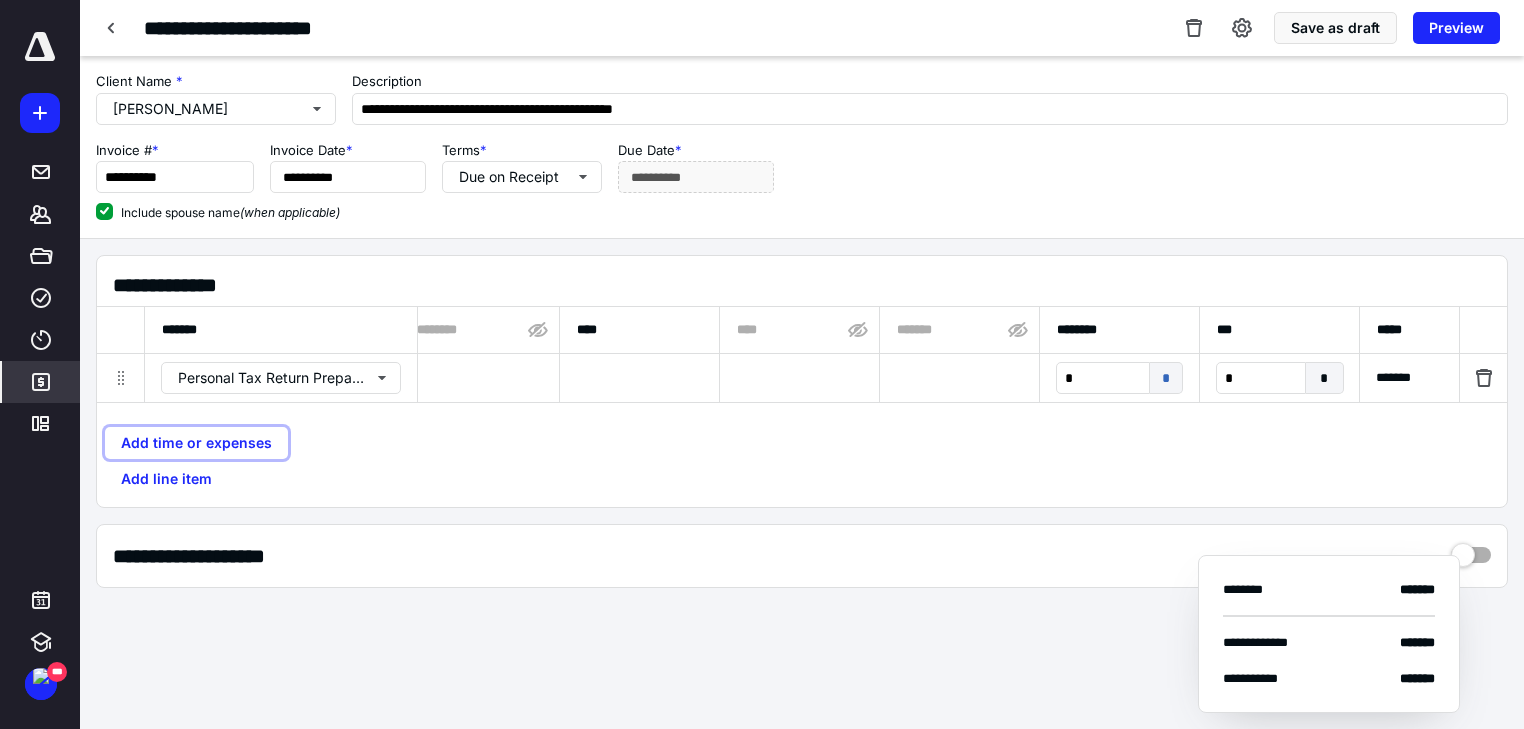 type 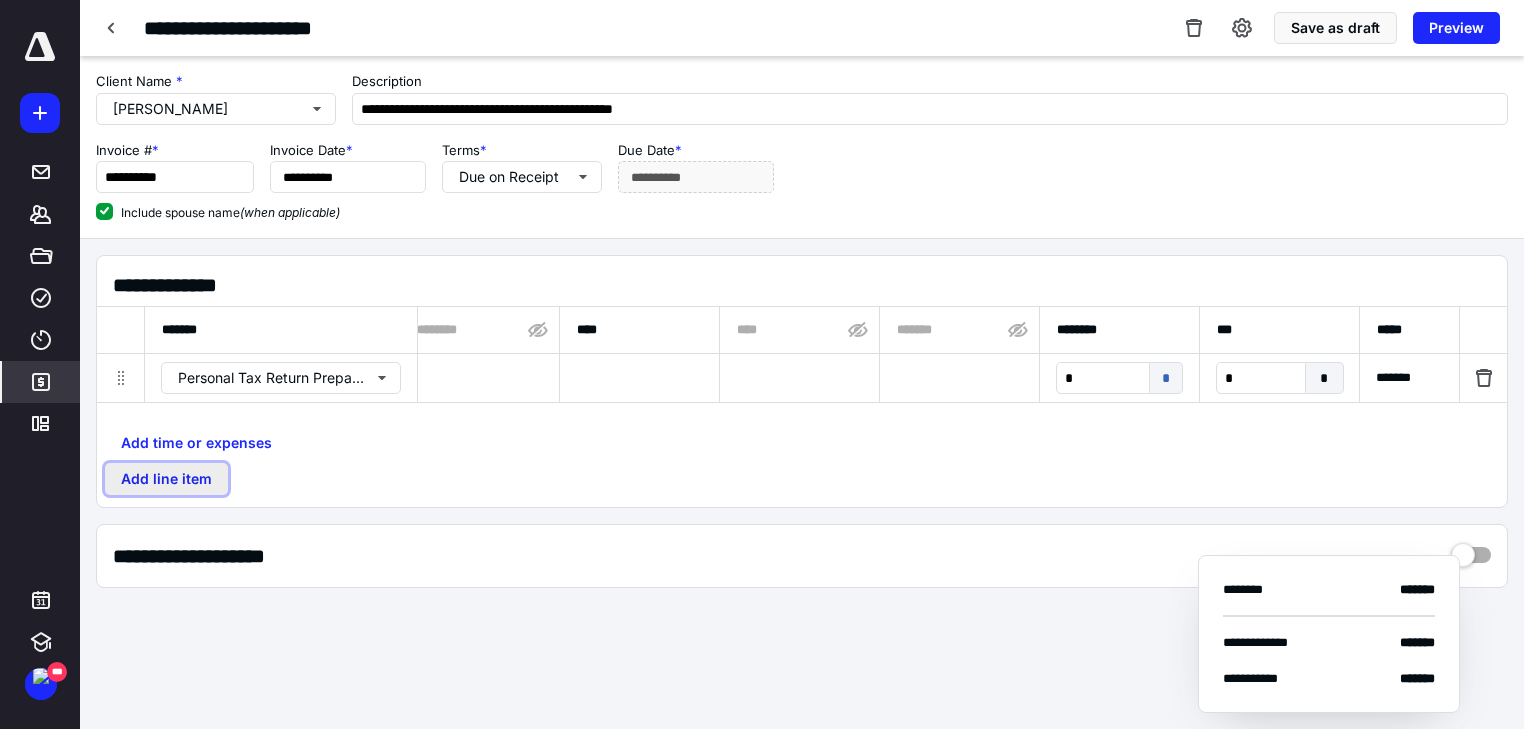 click on "Add line item" at bounding box center [166, 479] 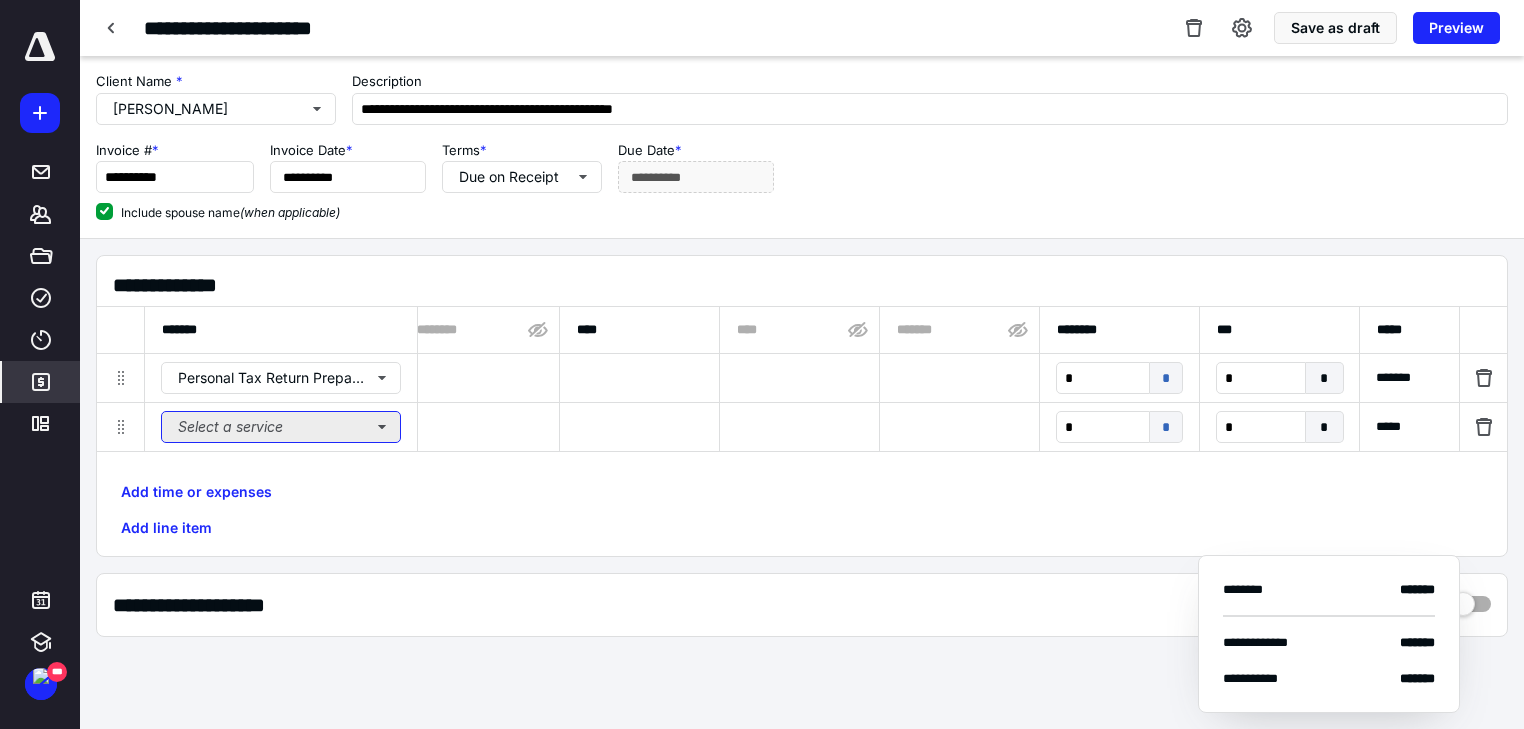 click on "Select a service" at bounding box center [281, 427] 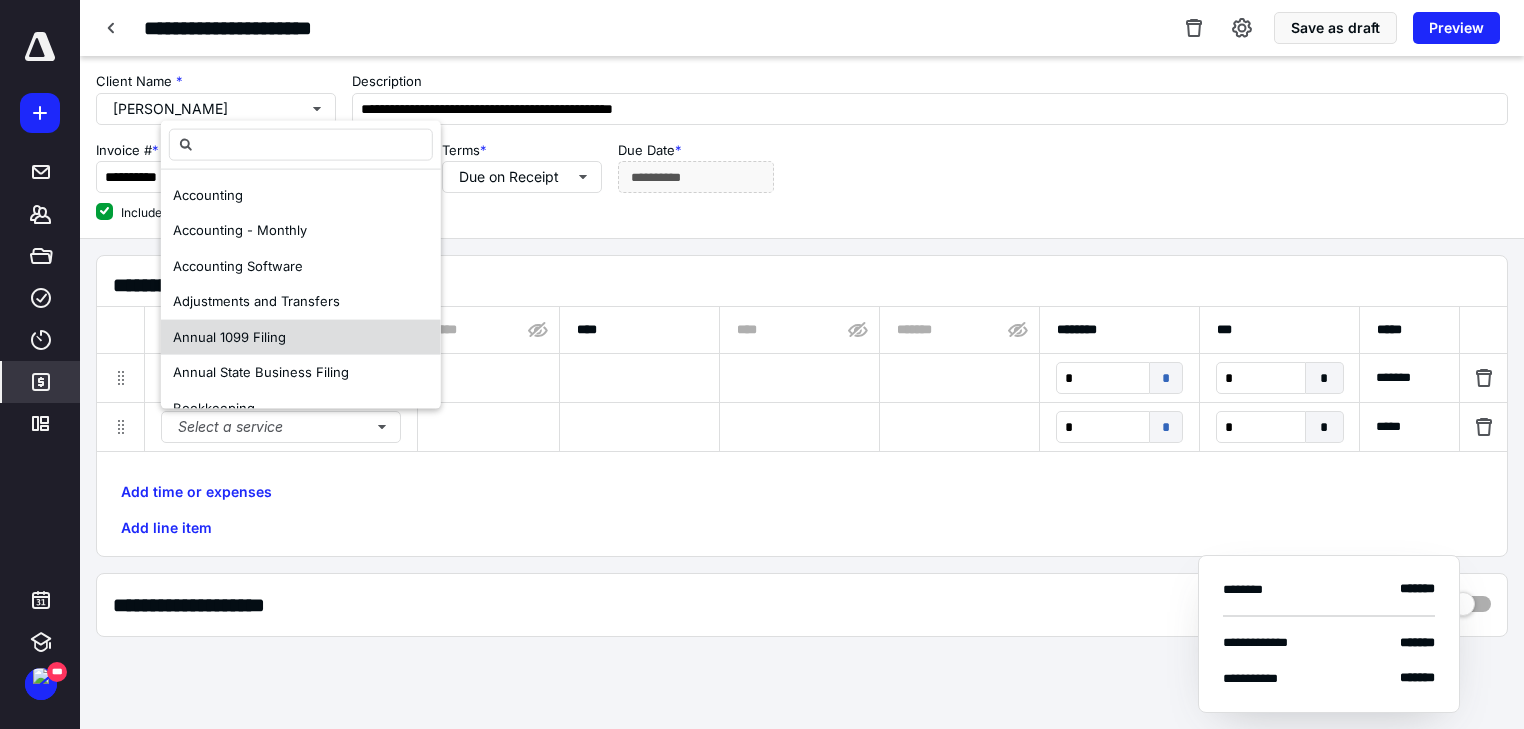 scroll, scrollTop: 415, scrollLeft: 0, axis: vertical 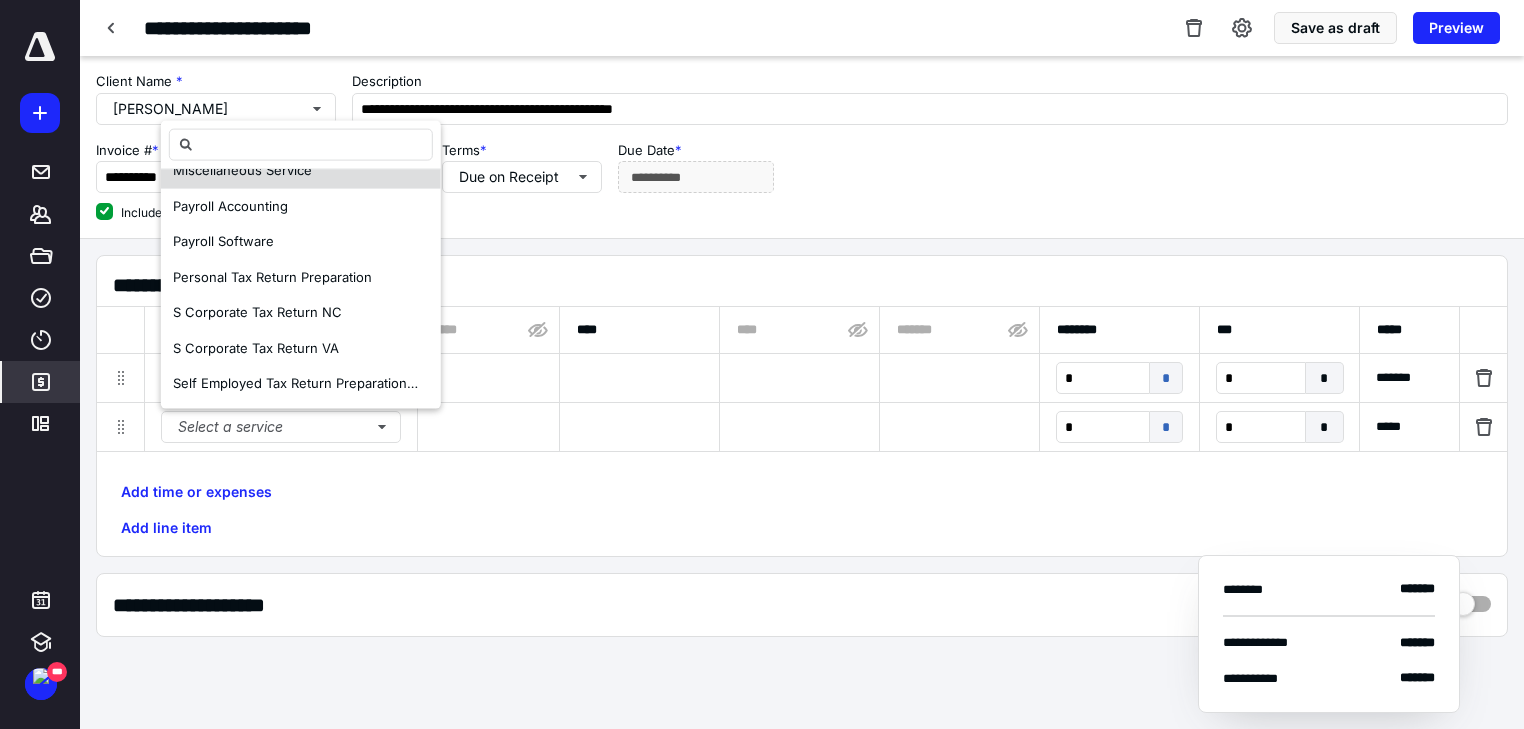 click on "Miscellaneous Service" at bounding box center (242, 170) 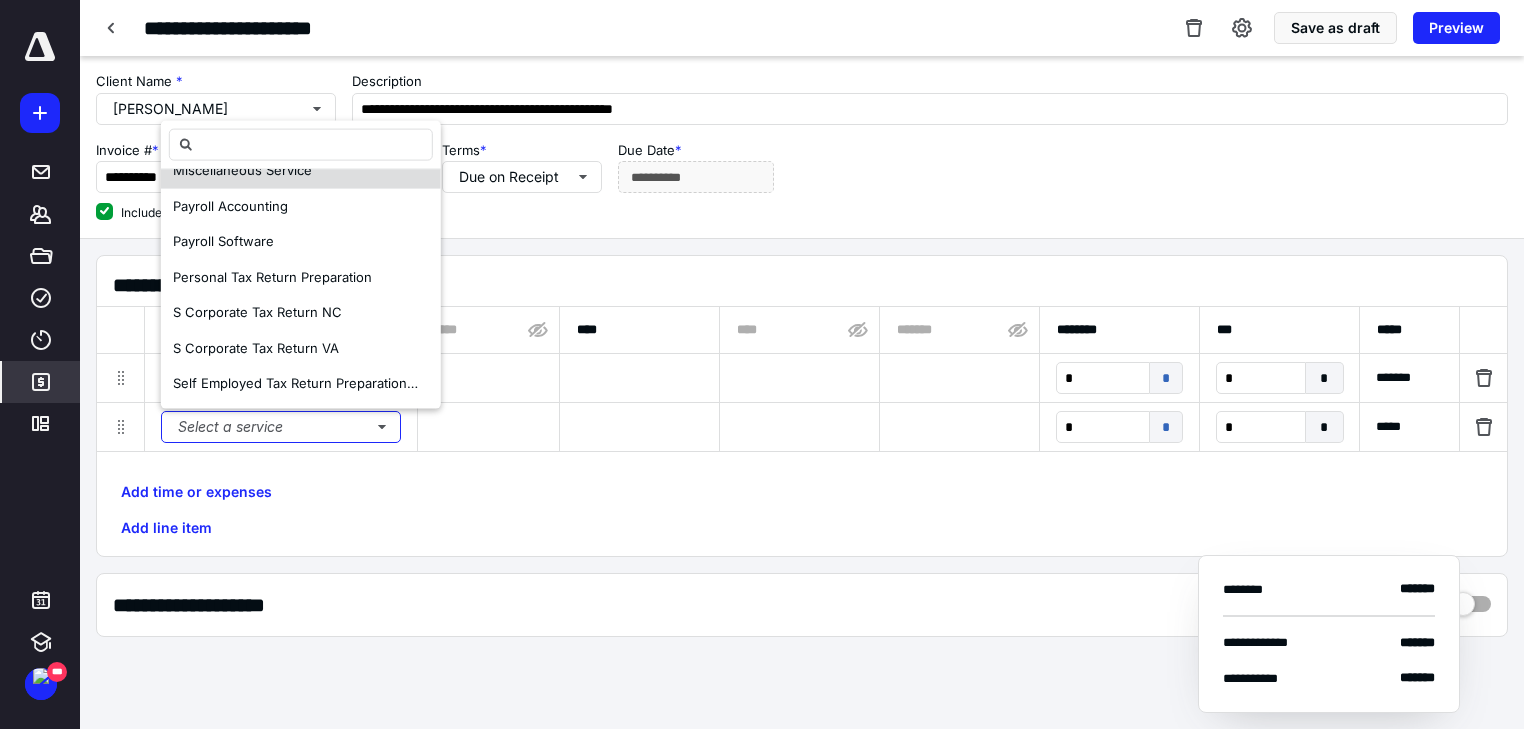 scroll, scrollTop: 0, scrollLeft: 0, axis: both 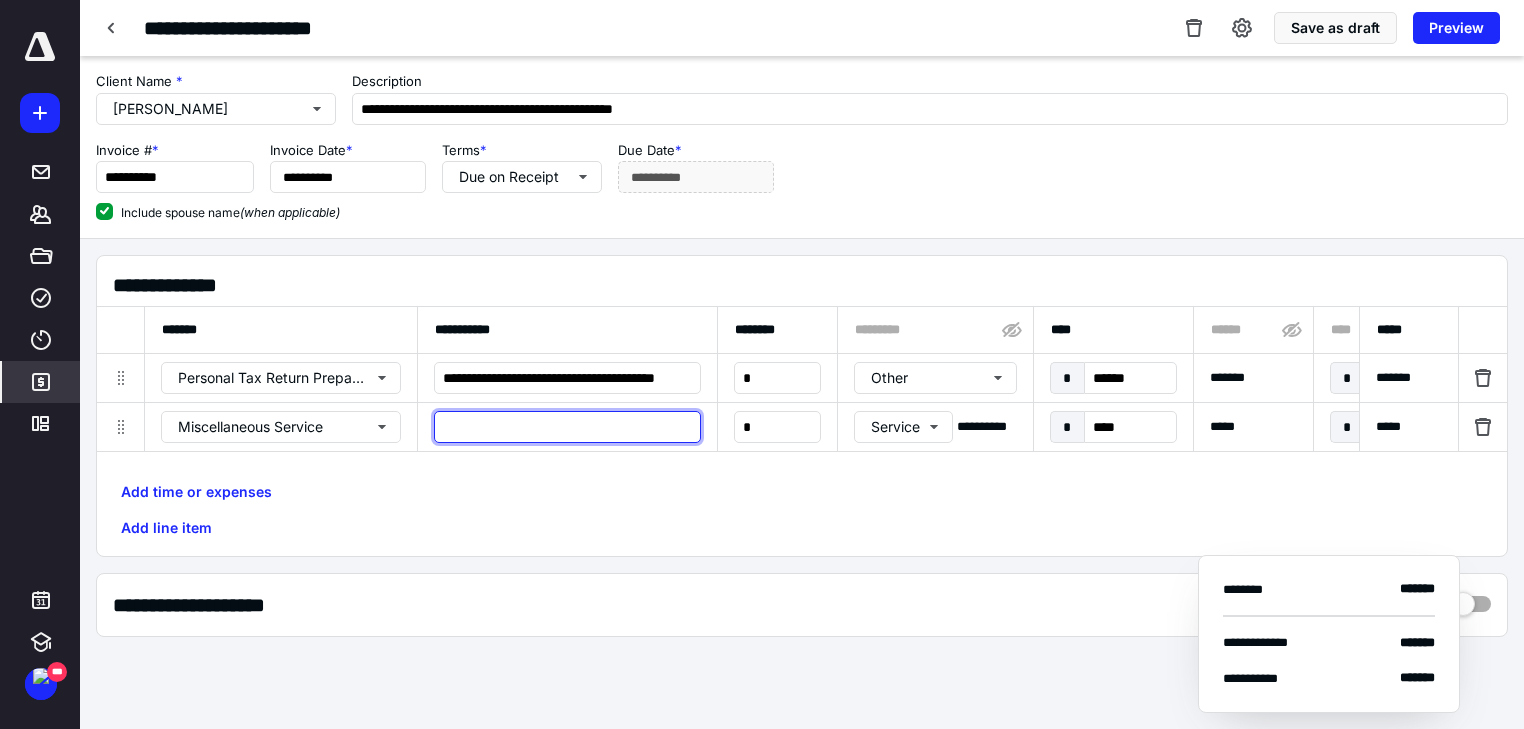 click at bounding box center (567, 427) 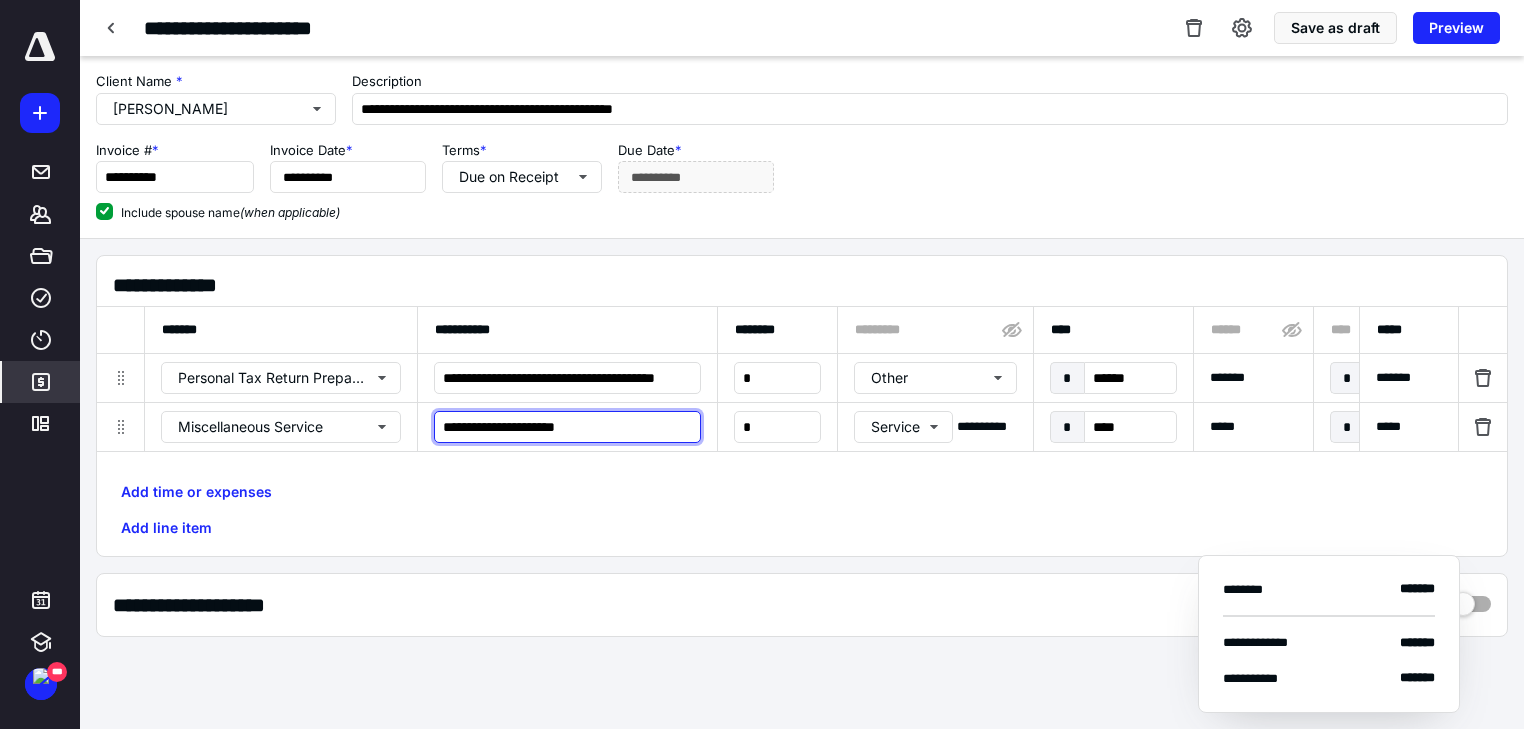 type on "**********" 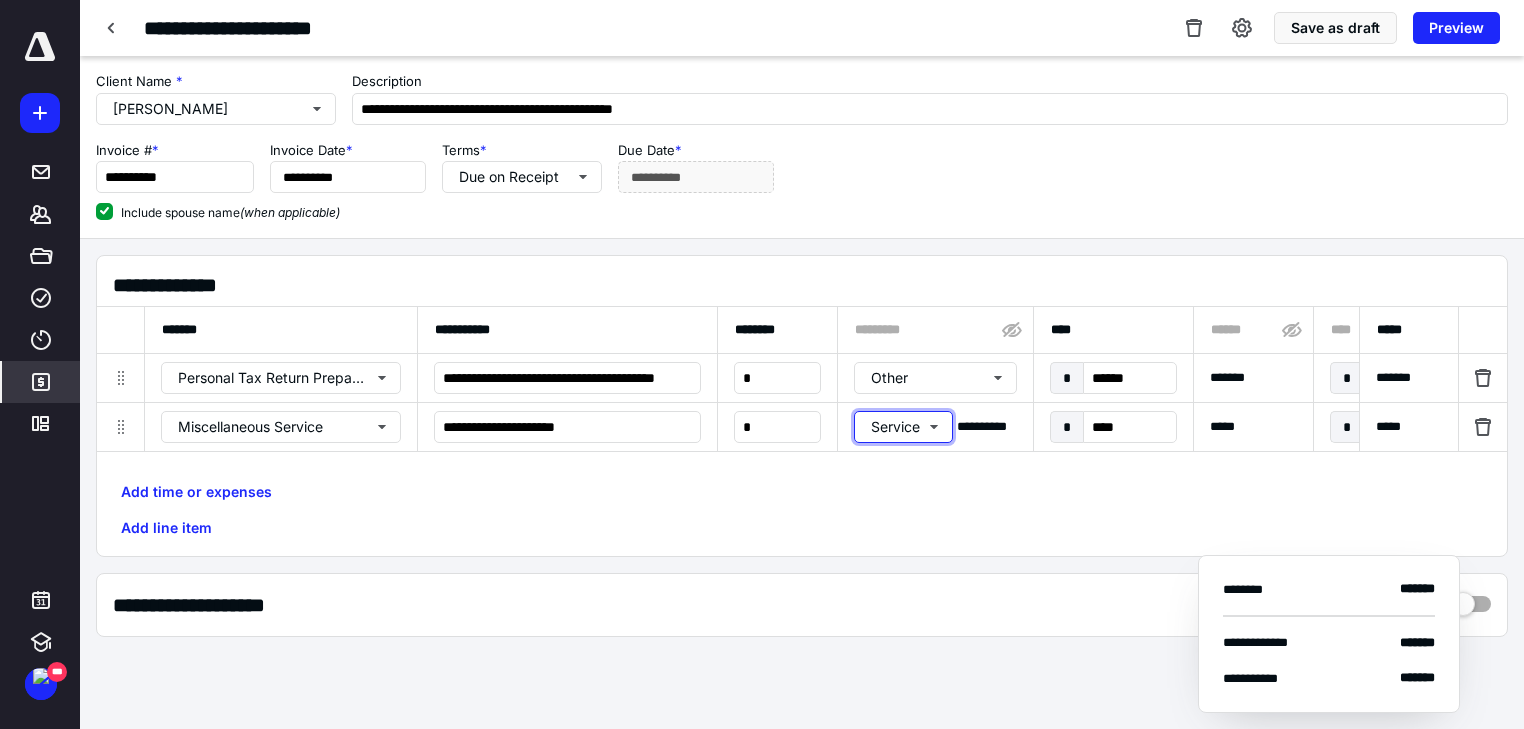 type 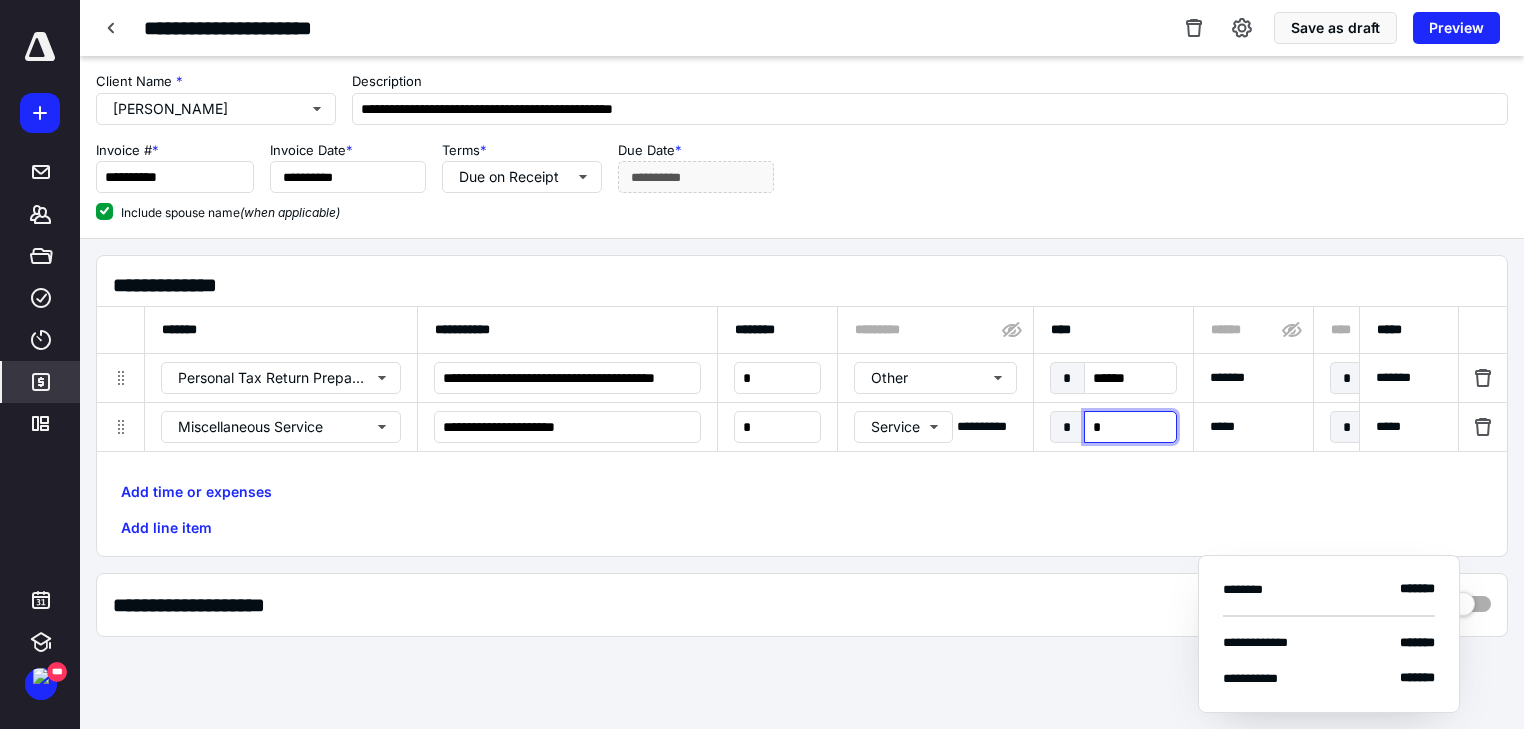 type on "**" 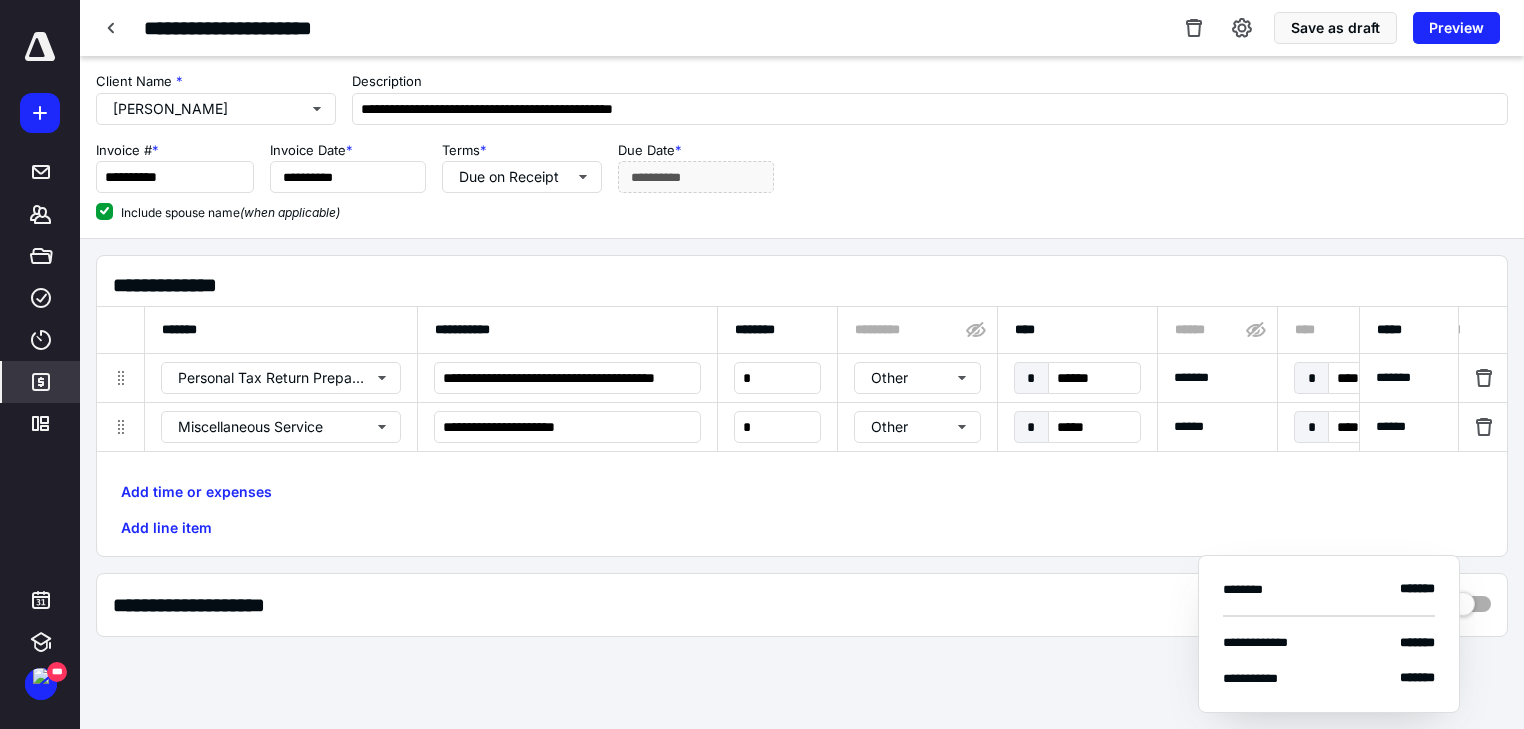 scroll, scrollTop: 0, scrollLeft: 1038, axis: horizontal 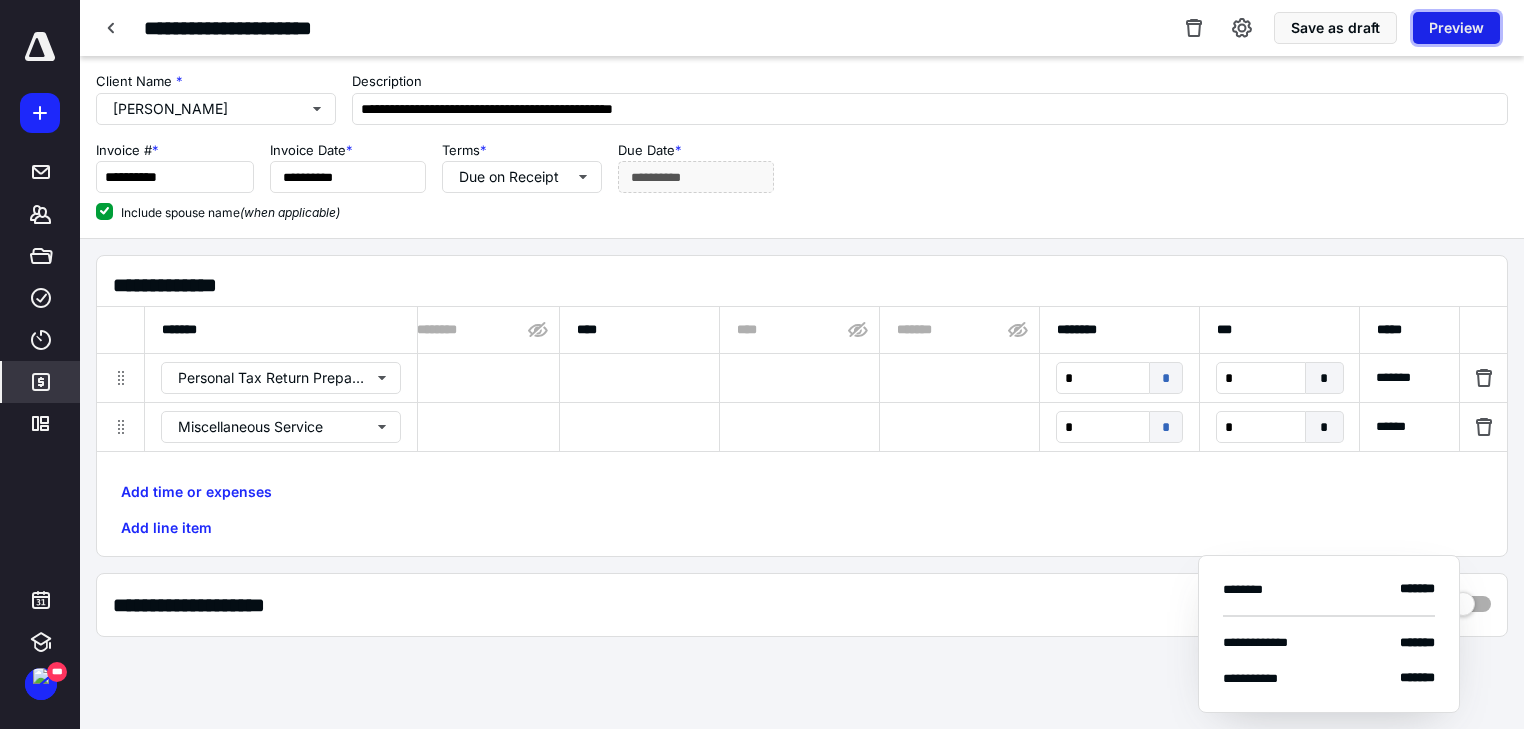 click on "Preview" at bounding box center (1456, 28) 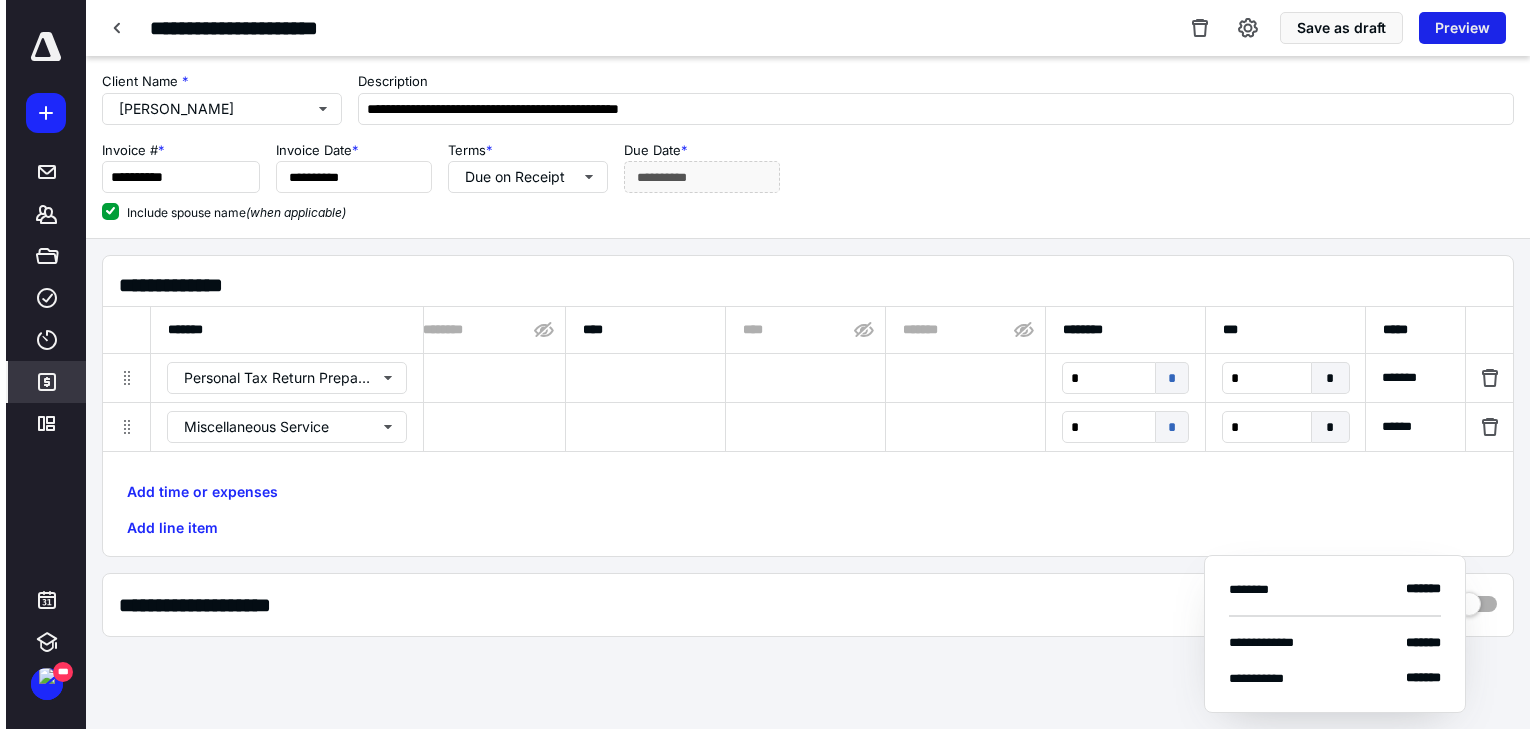 scroll, scrollTop: 0, scrollLeft: 1026, axis: horizontal 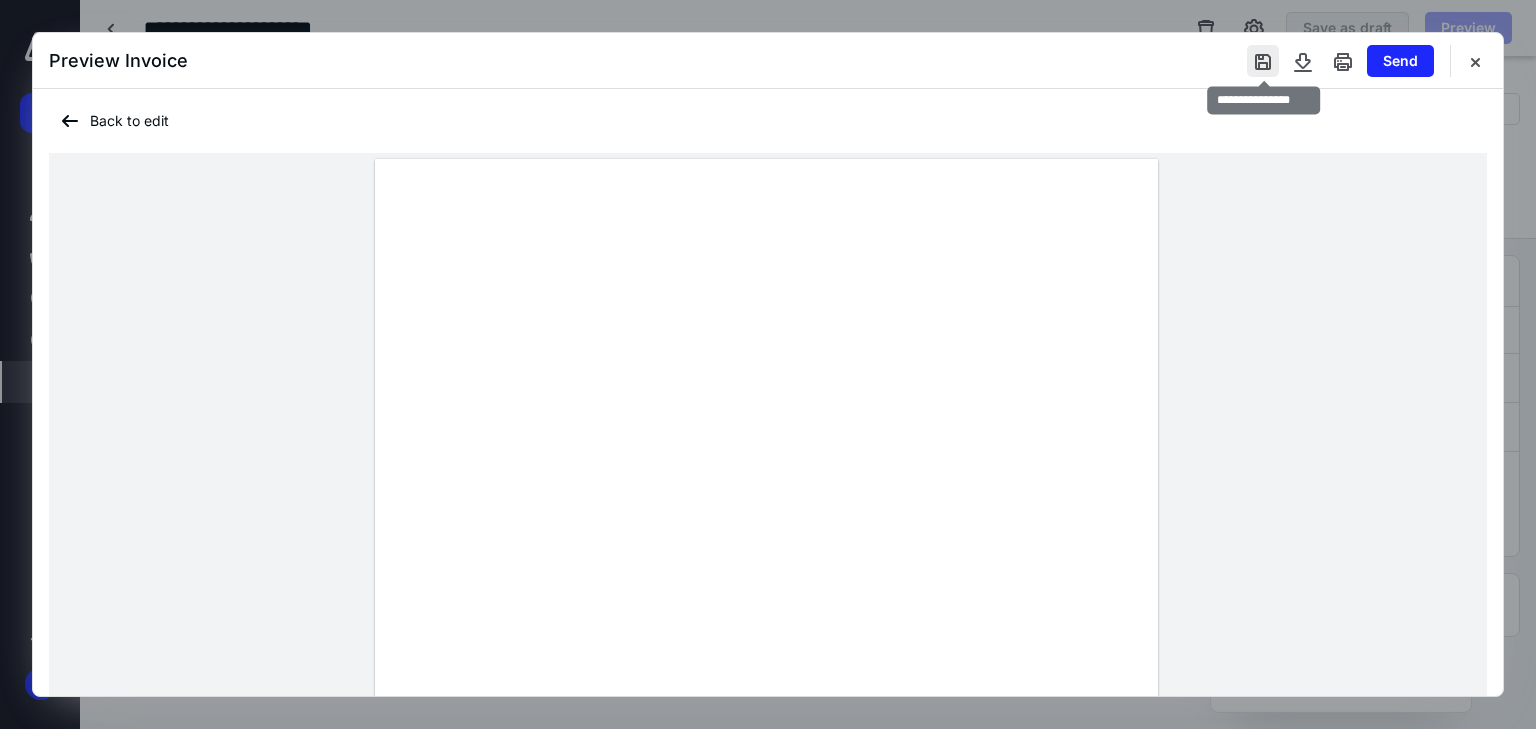 click at bounding box center (1263, 61) 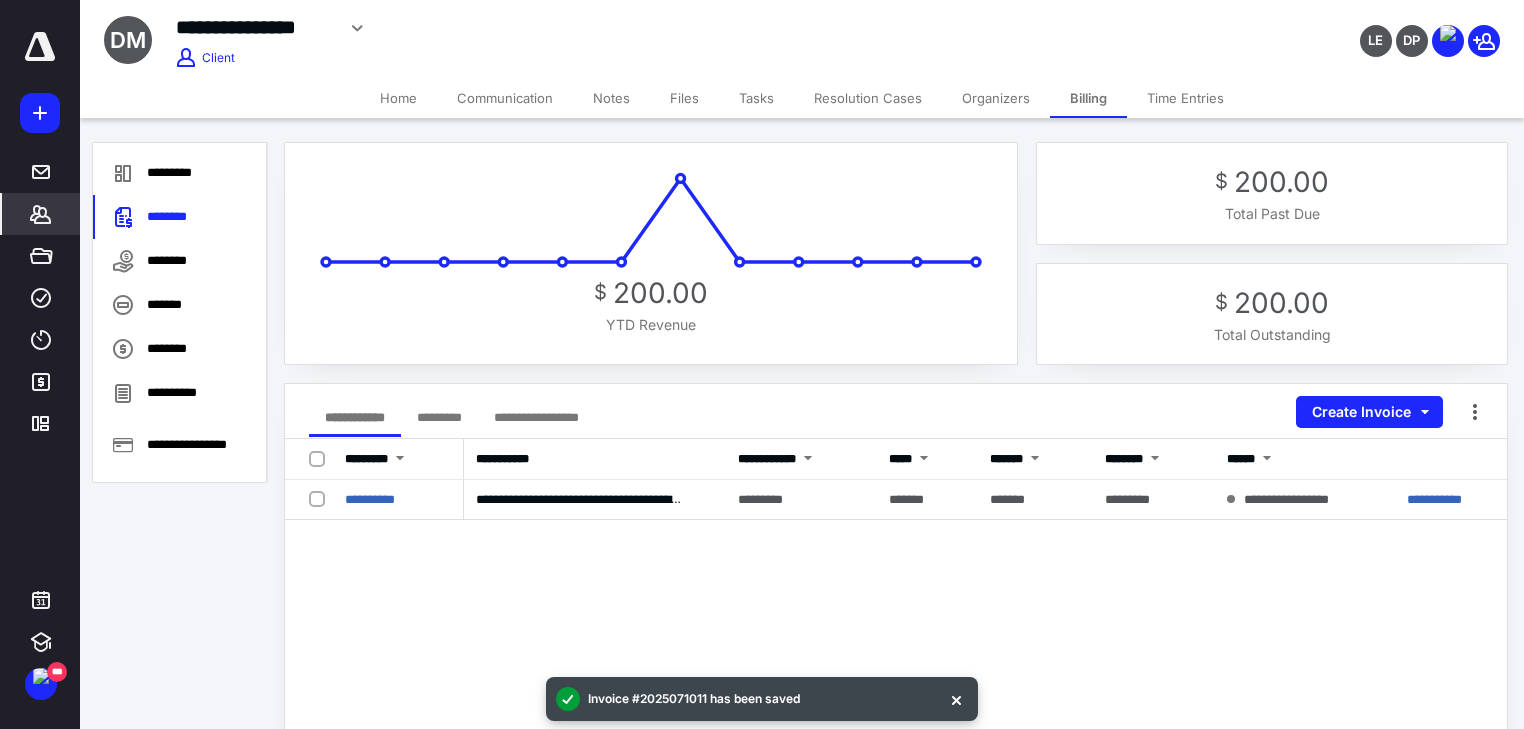 click on "Home" at bounding box center (398, 98) 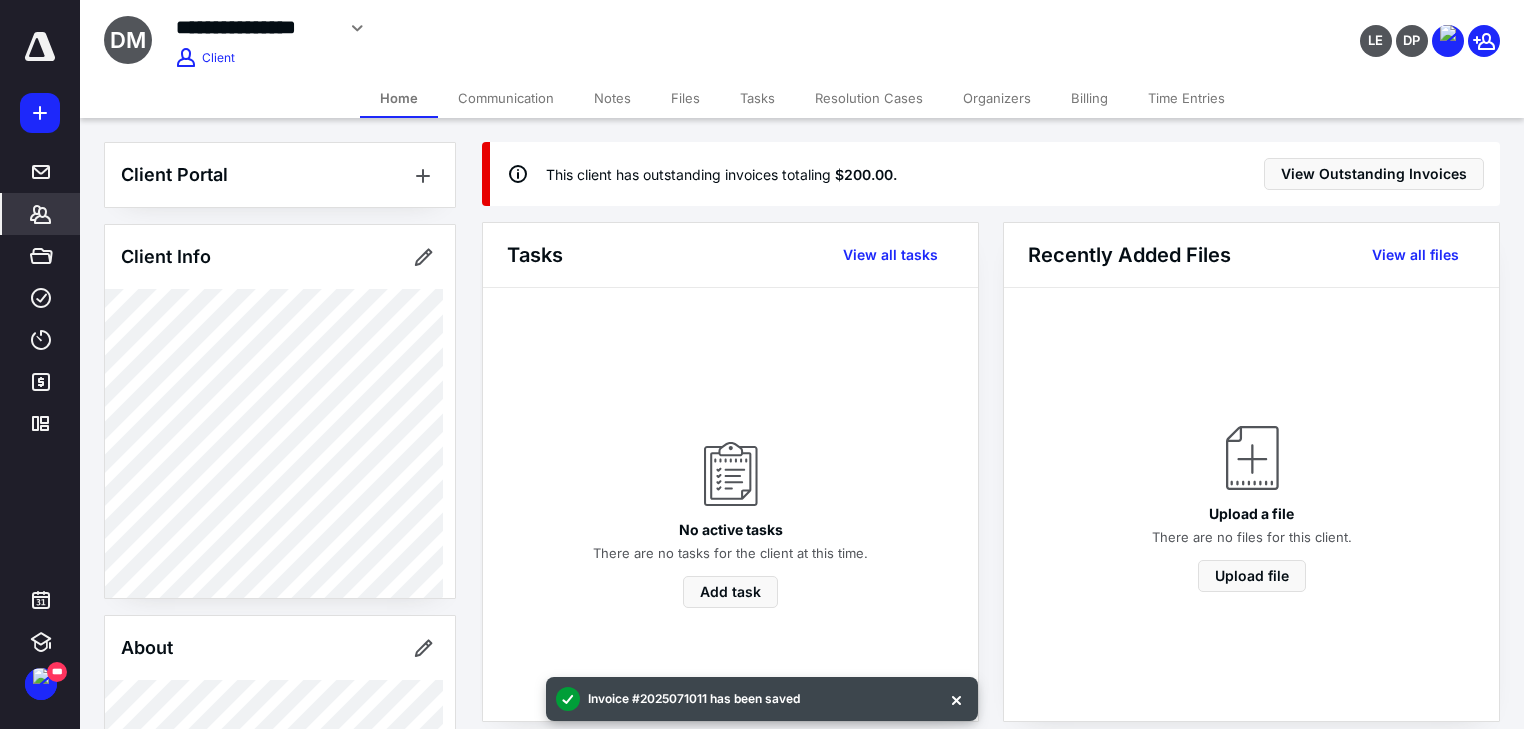 click on "Tasks View all tasks" at bounding box center [730, 255] 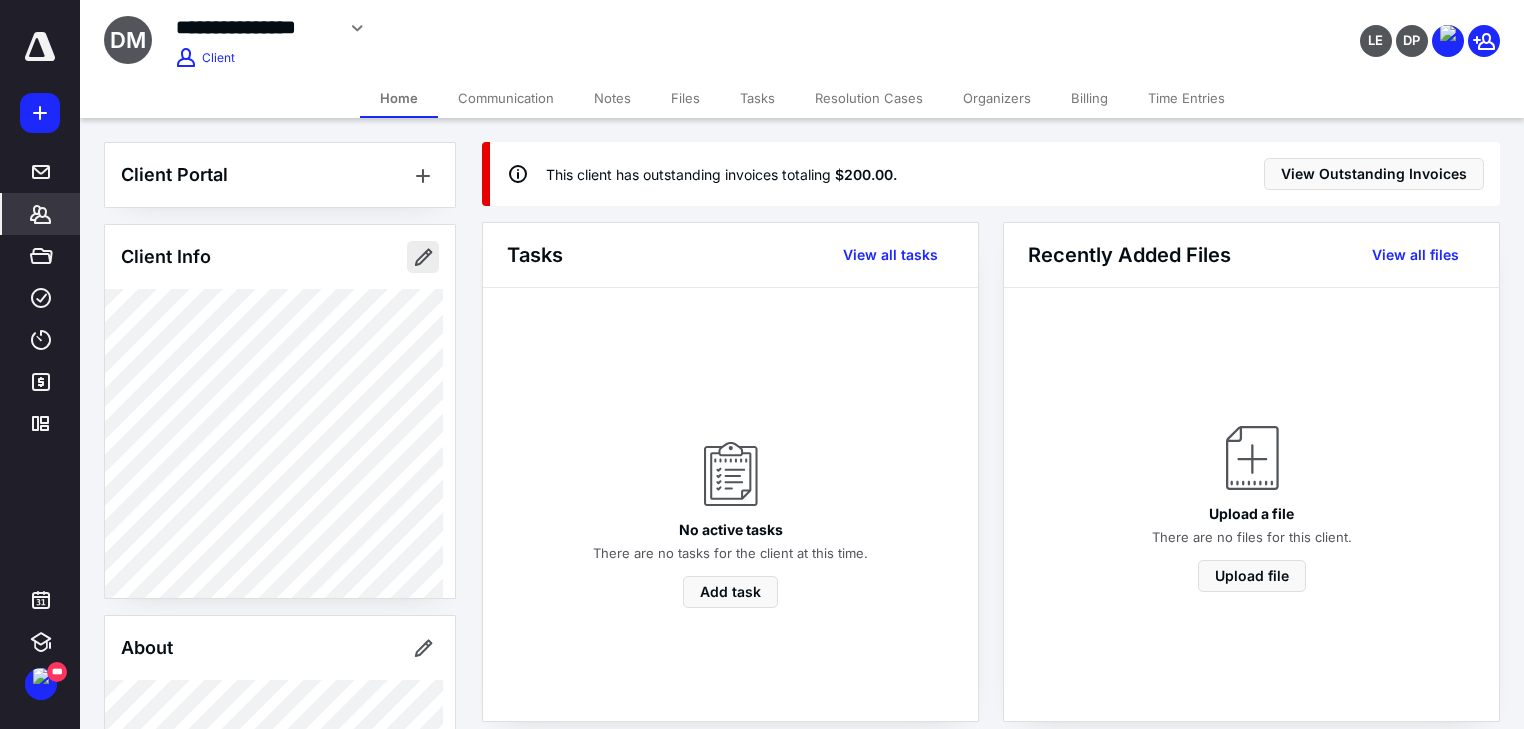 click at bounding box center [423, 257] 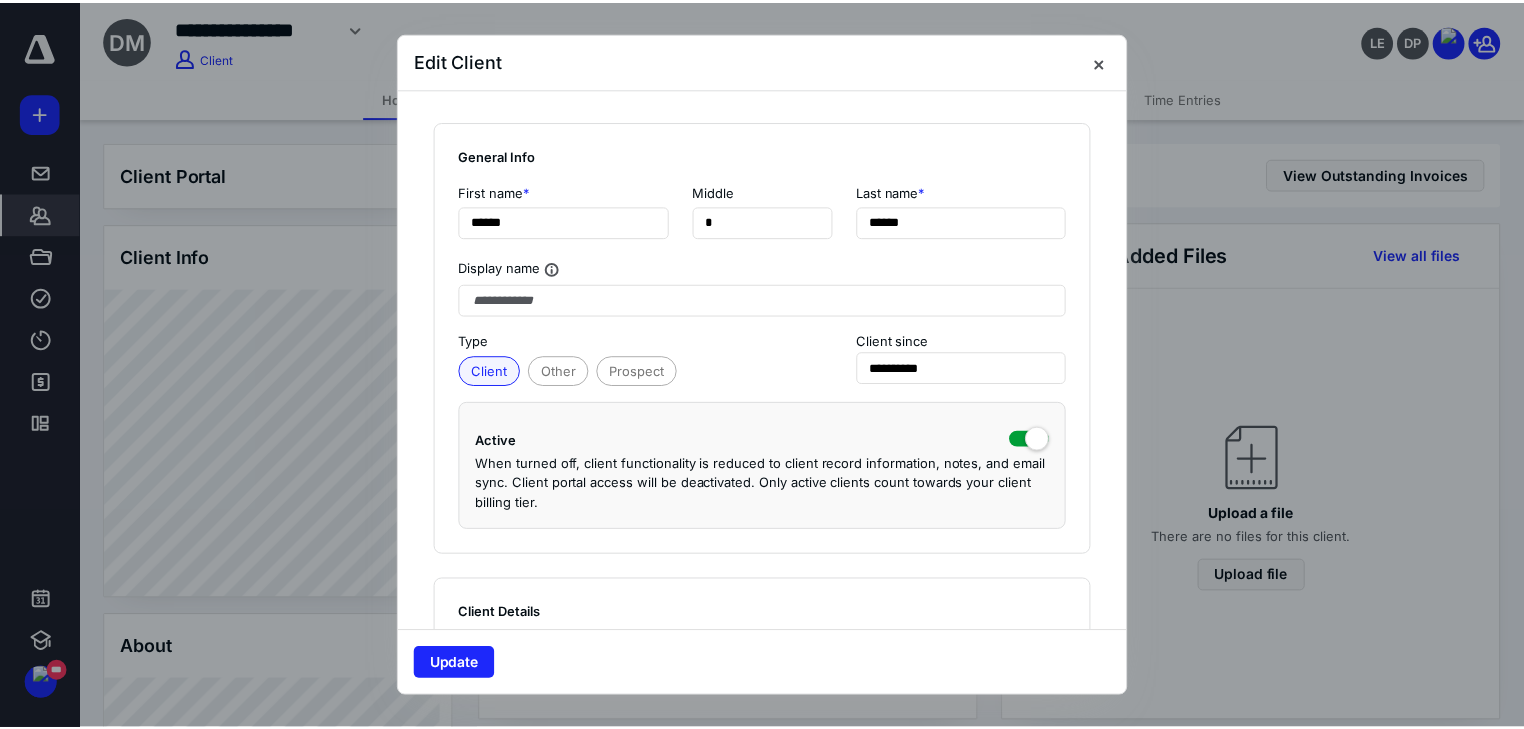 scroll, scrollTop: 533, scrollLeft: 0, axis: vertical 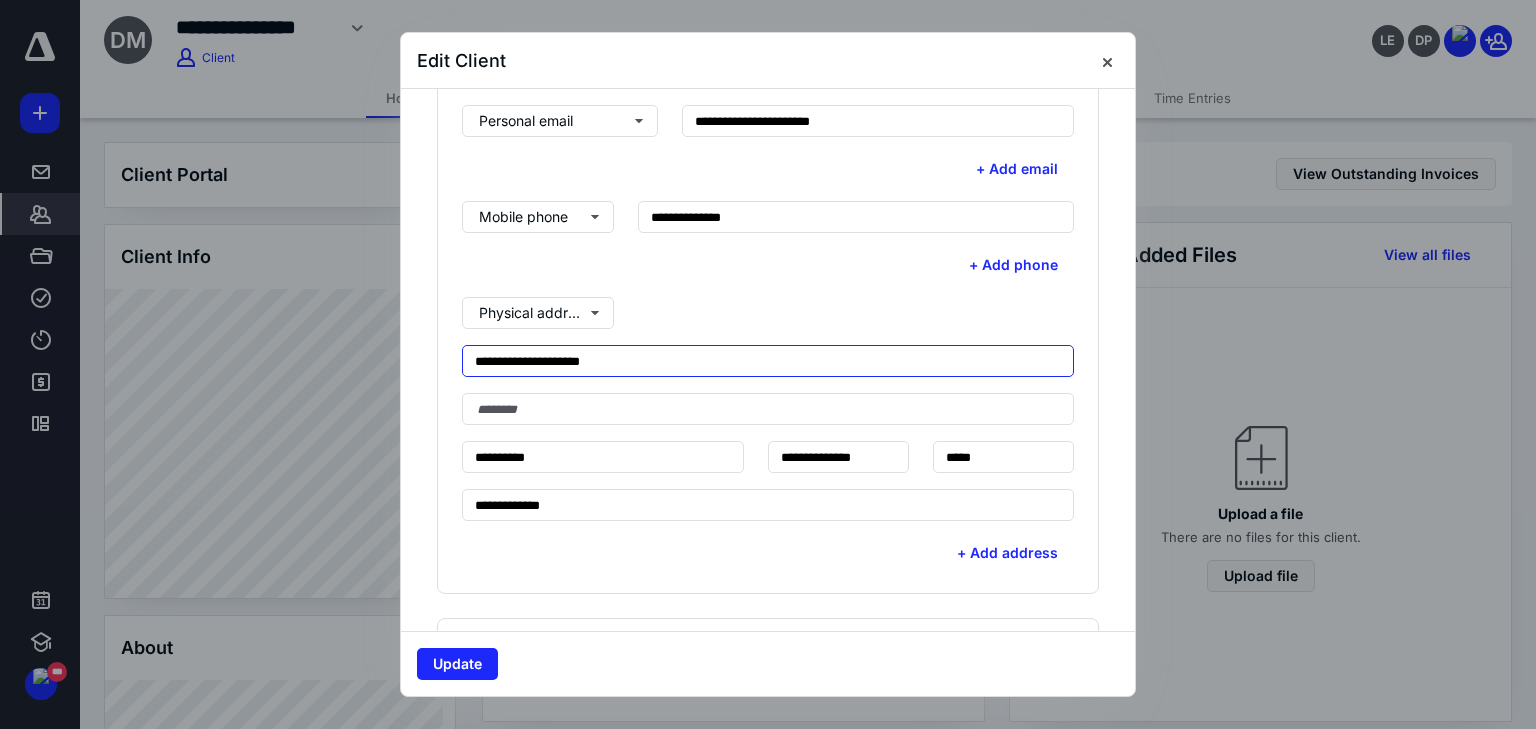 drag, startPoint x: 622, startPoint y: 364, endPoint x: 400, endPoint y: 334, distance: 224.01785 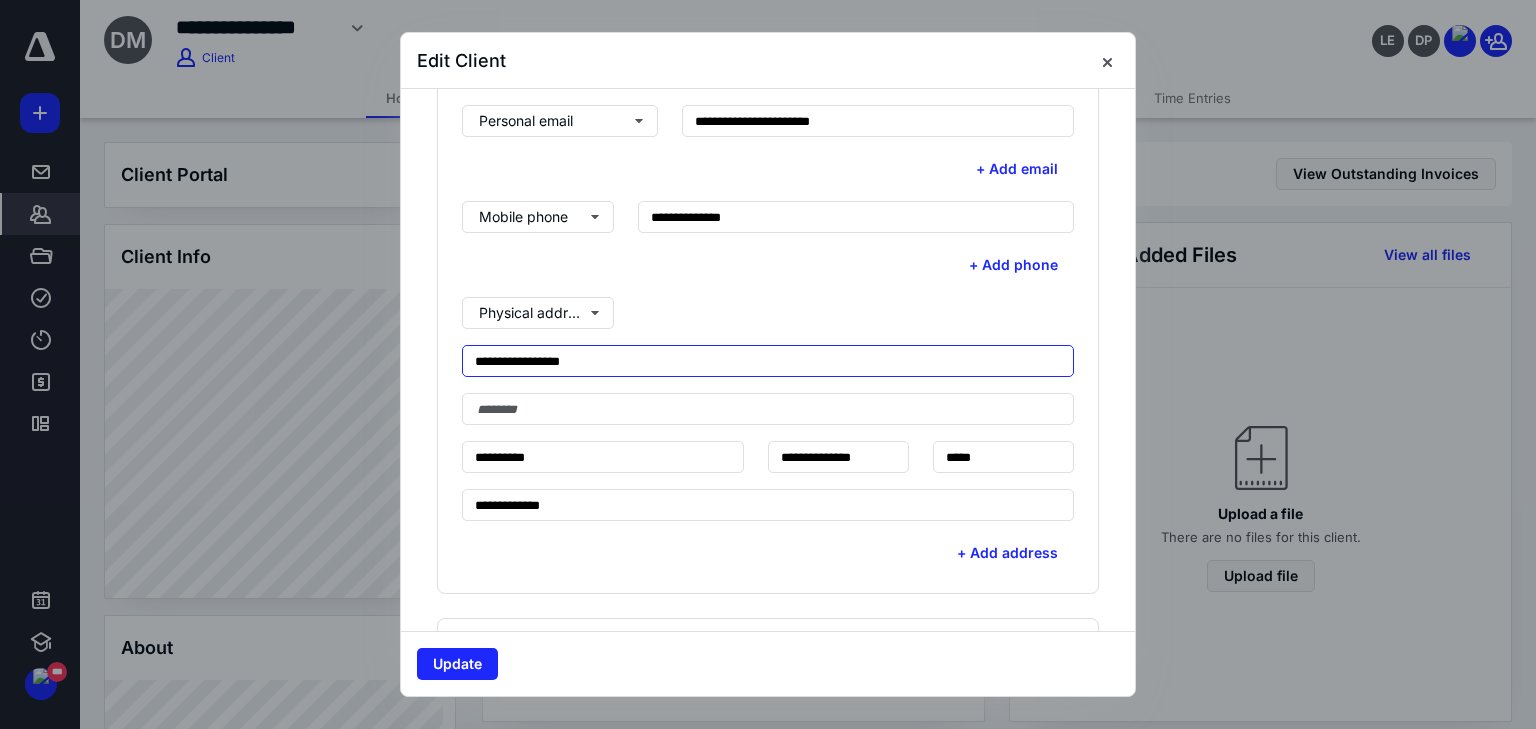 type on "**********" 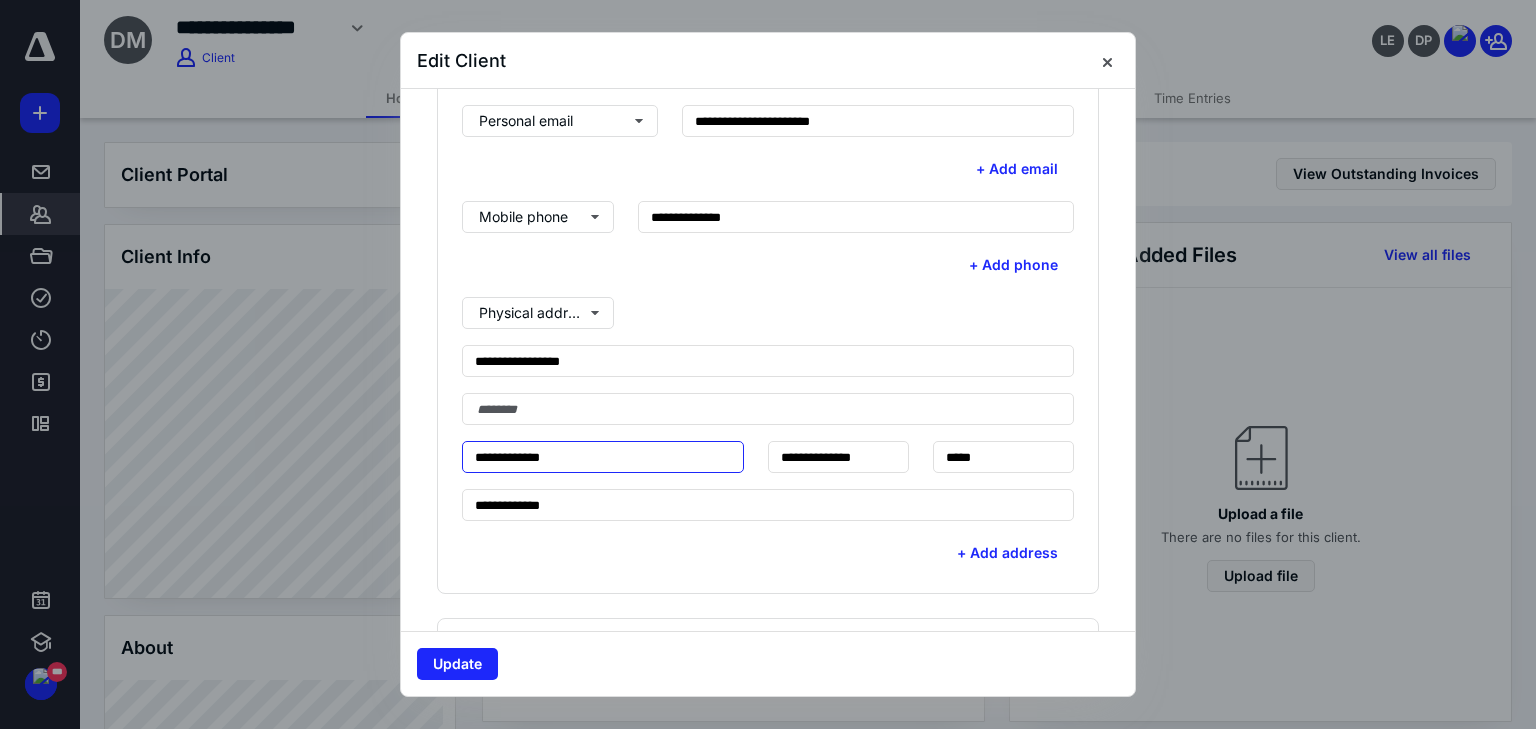 type on "**********" 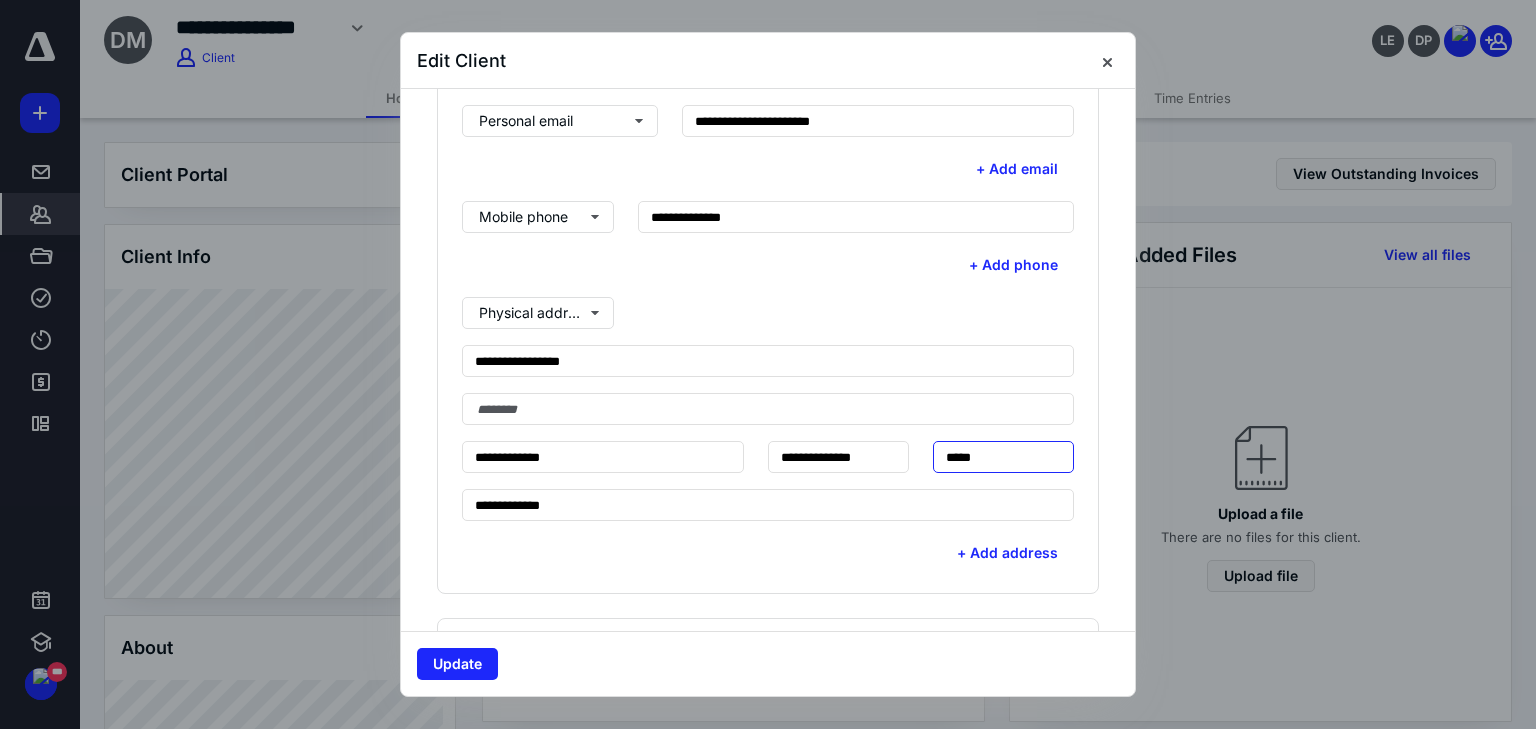 type on "*****" 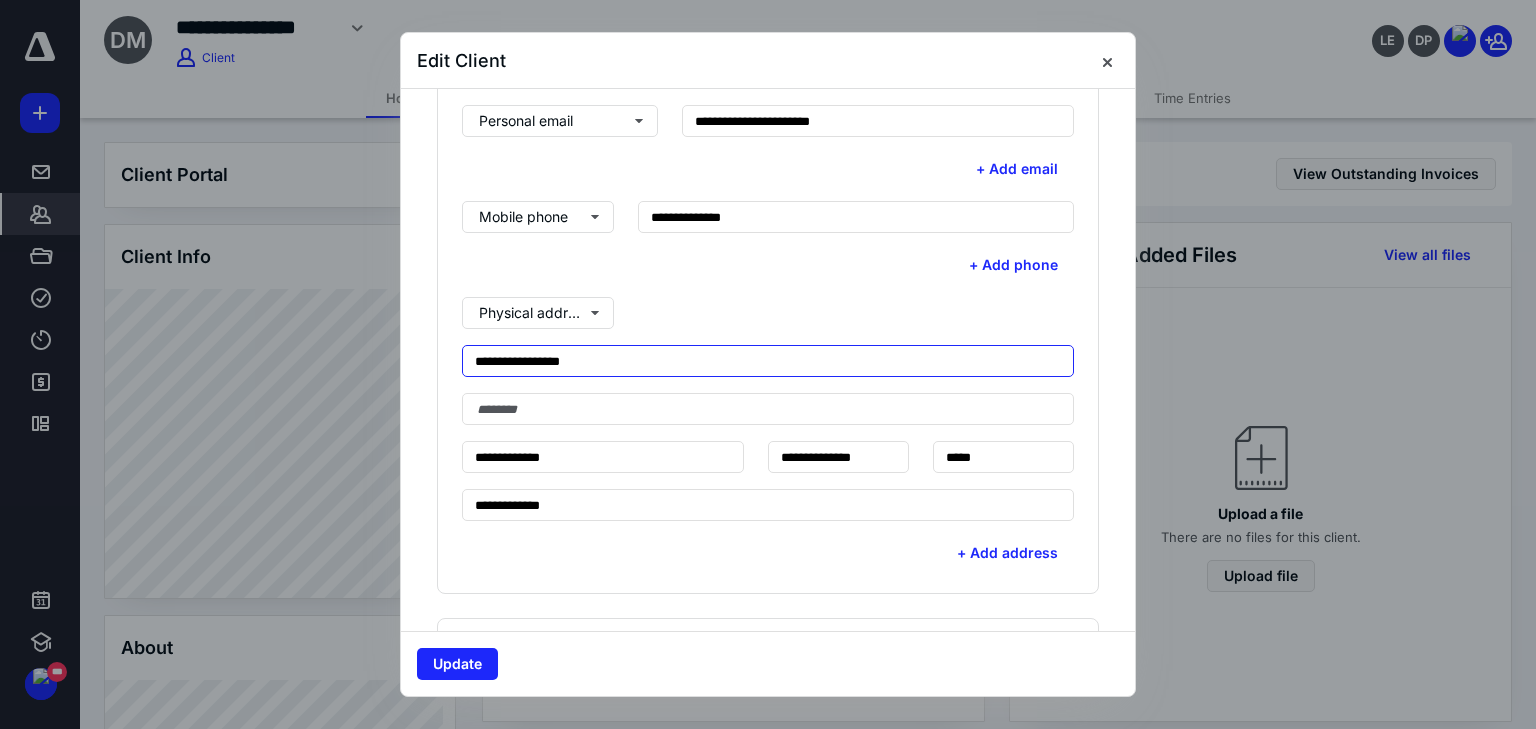 drag, startPoint x: 601, startPoint y: 359, endPoint x: 337, endPoint y: 319, distance: 267.01312 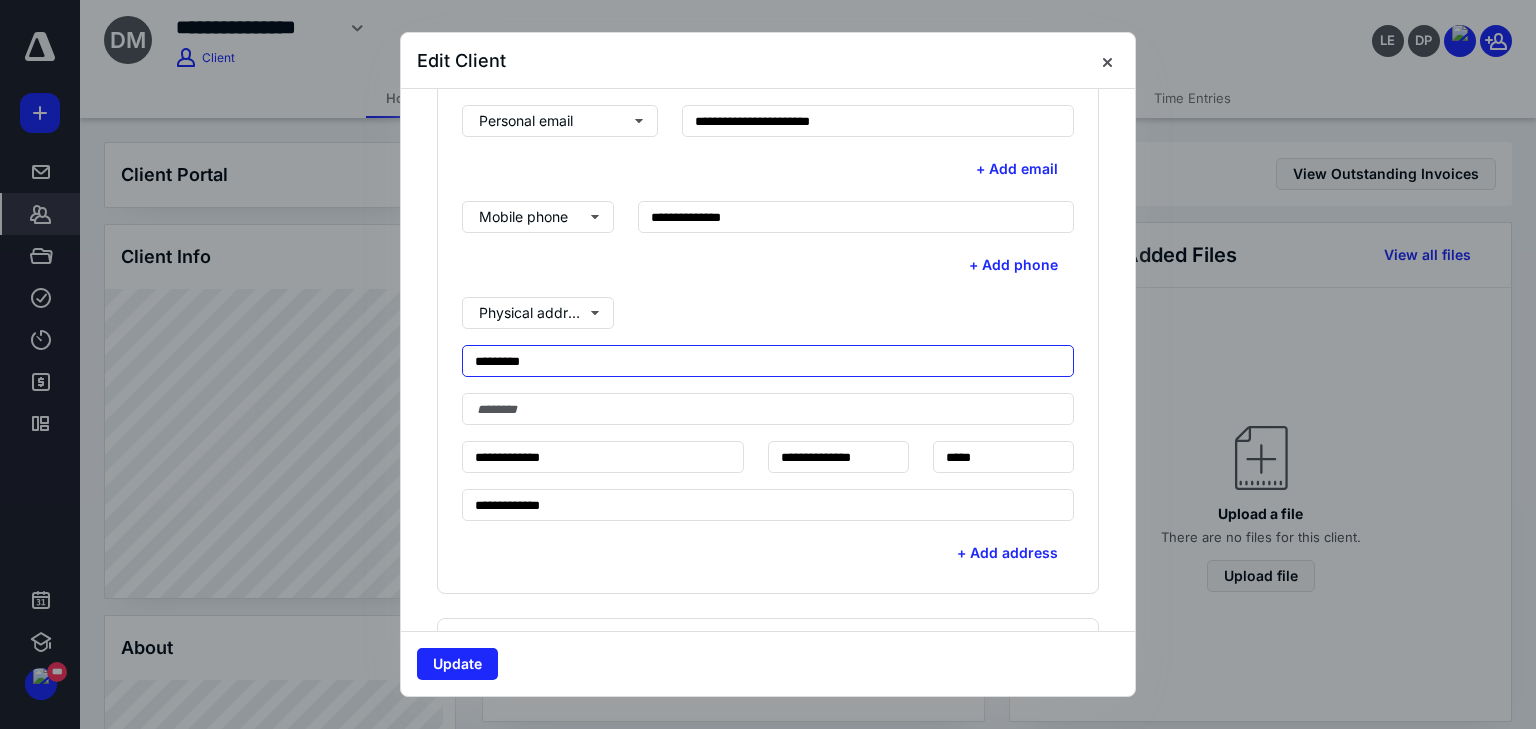 drag, startPoint x: 545, startPoint y: 360, endPoint x: 364, endPoint y: 349, distance: 181.33394 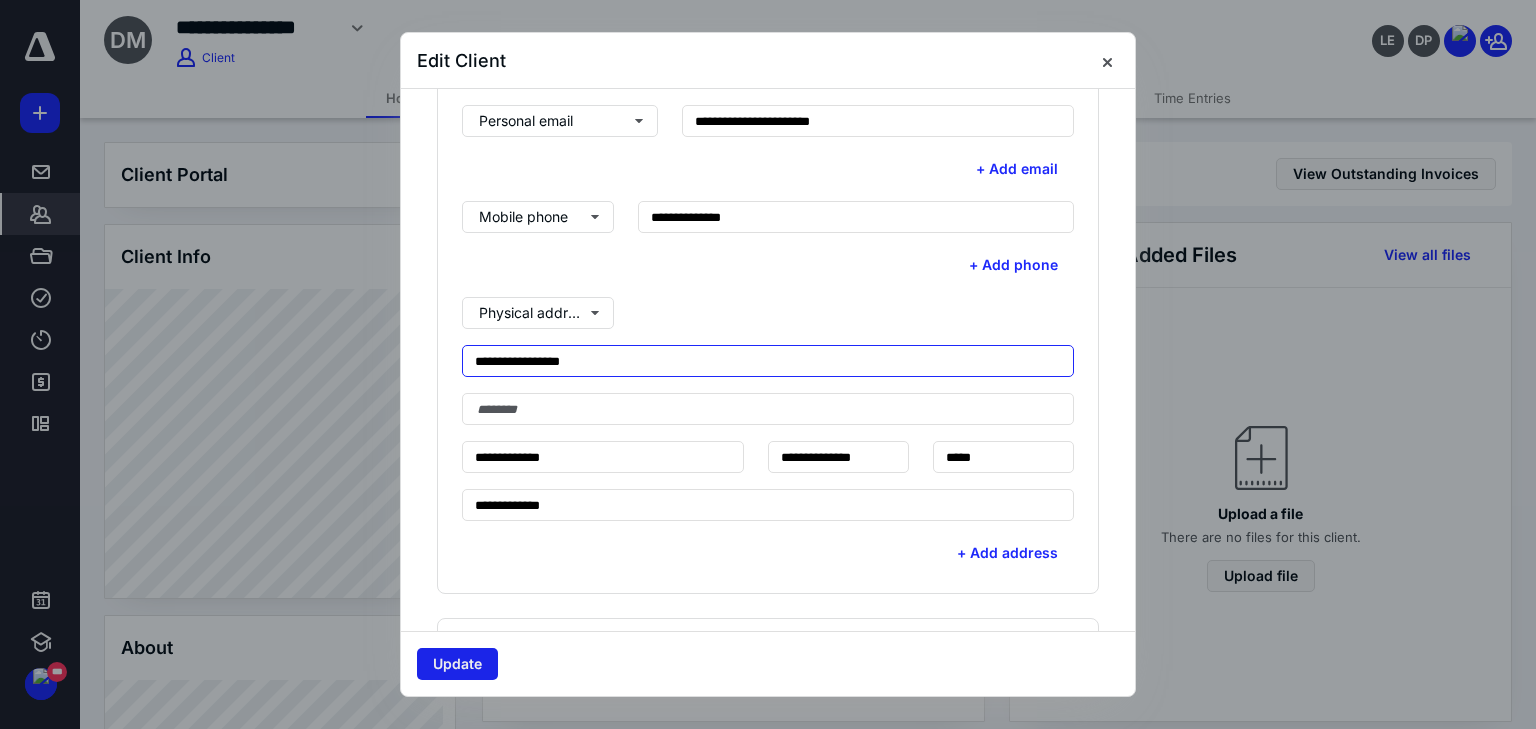 type on "**********" 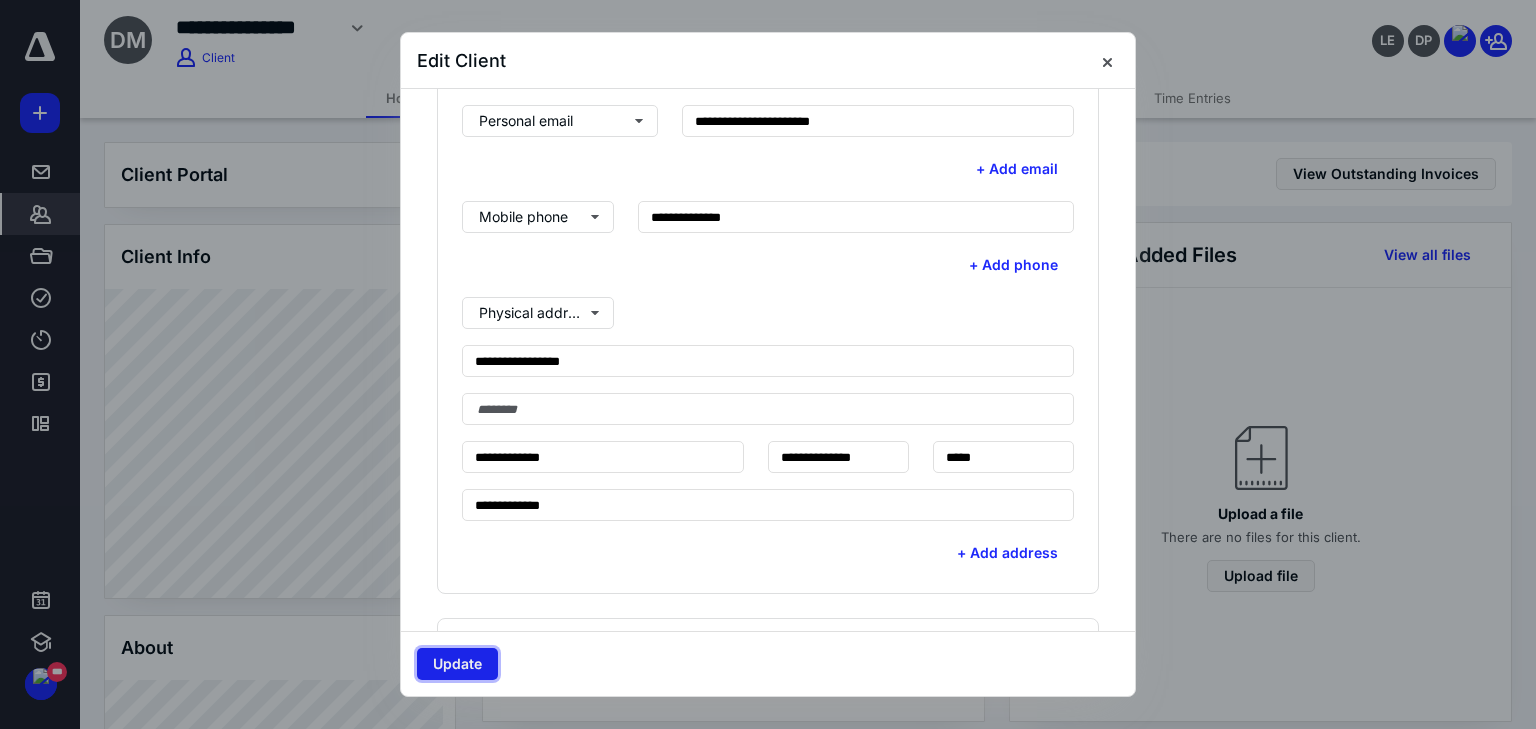 click on "Update" at bounding box center (457, 664) 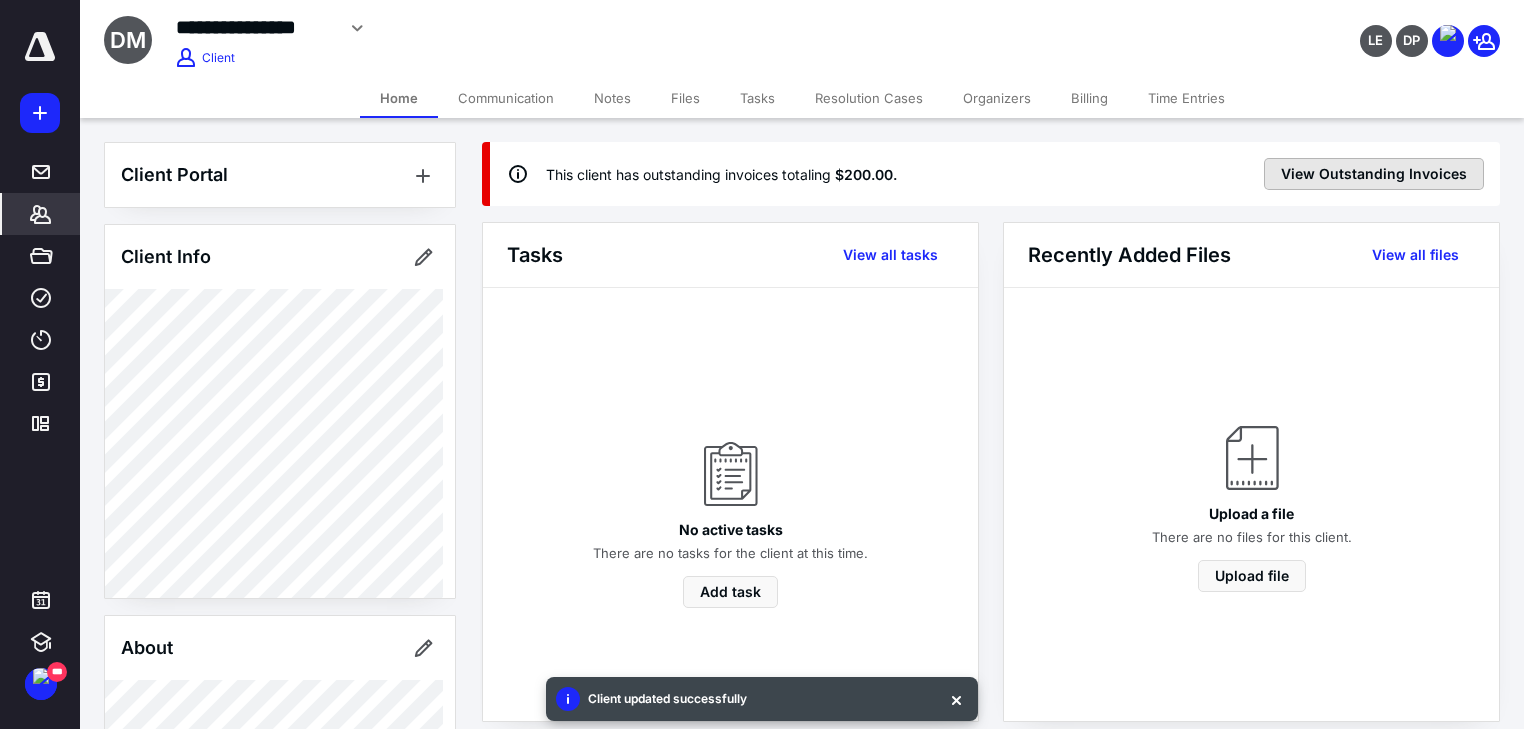 click on "View Outstanding Invoices" at bounding box center [1374, 174] 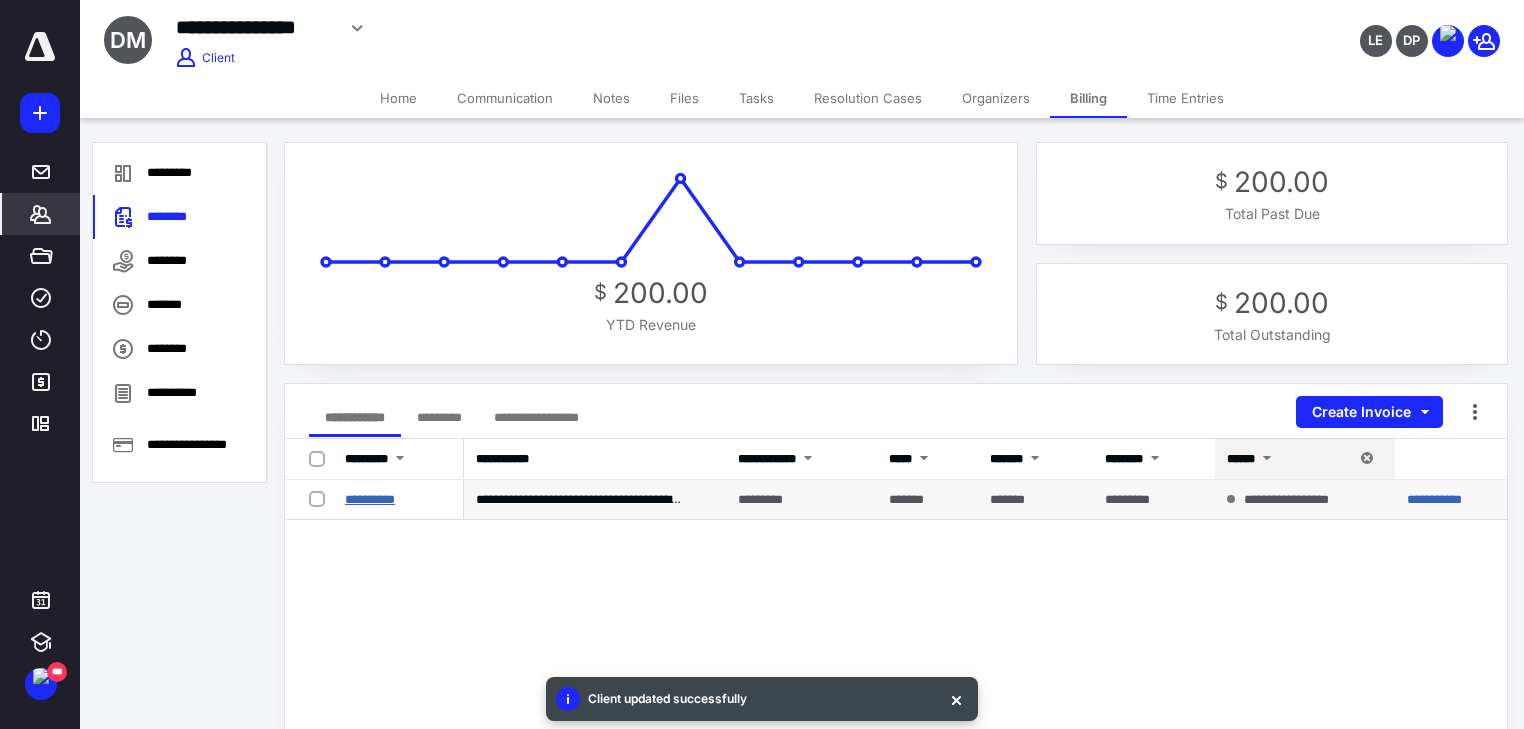 click on "**********" at bounding box center [370, 499] 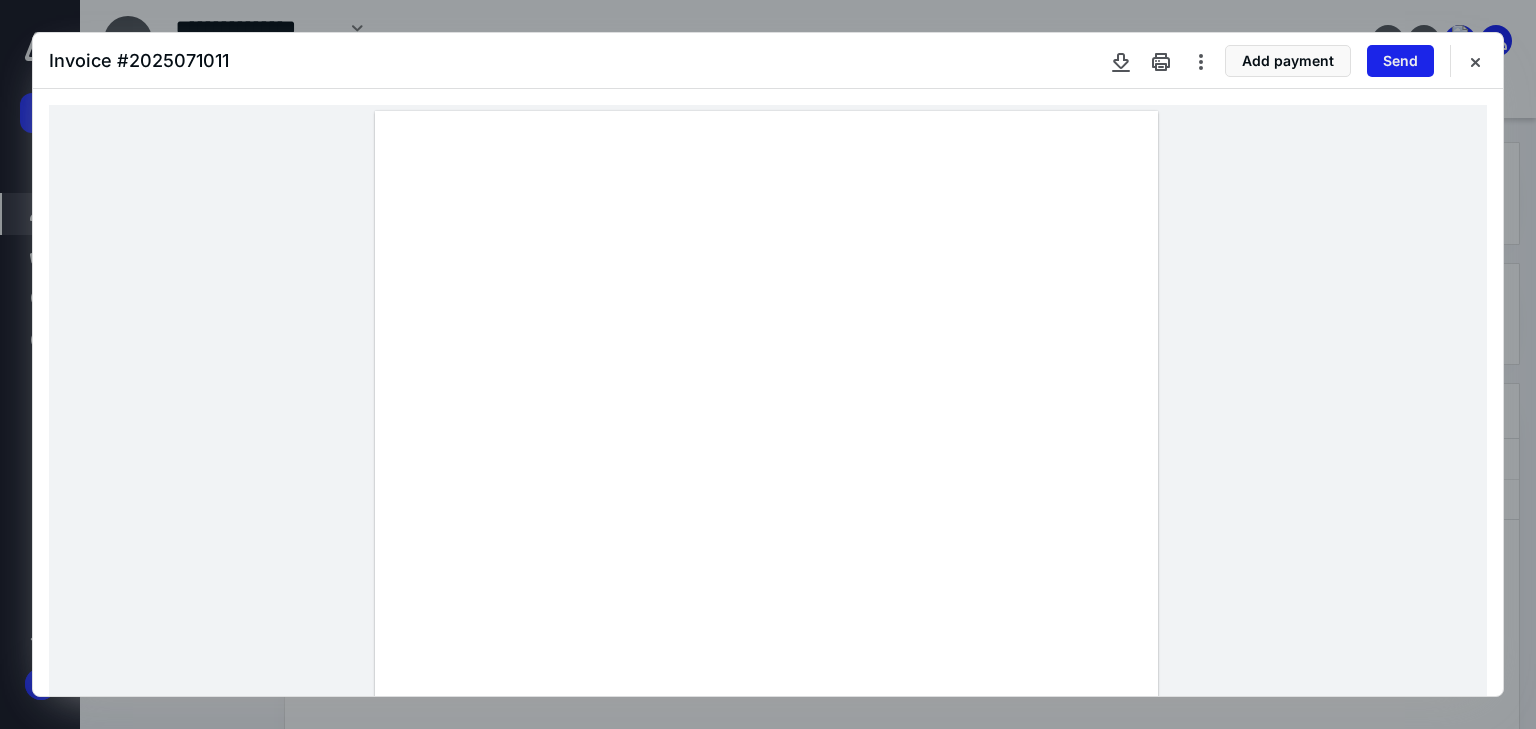 click on "Send" at bounding box center (1400, 61) 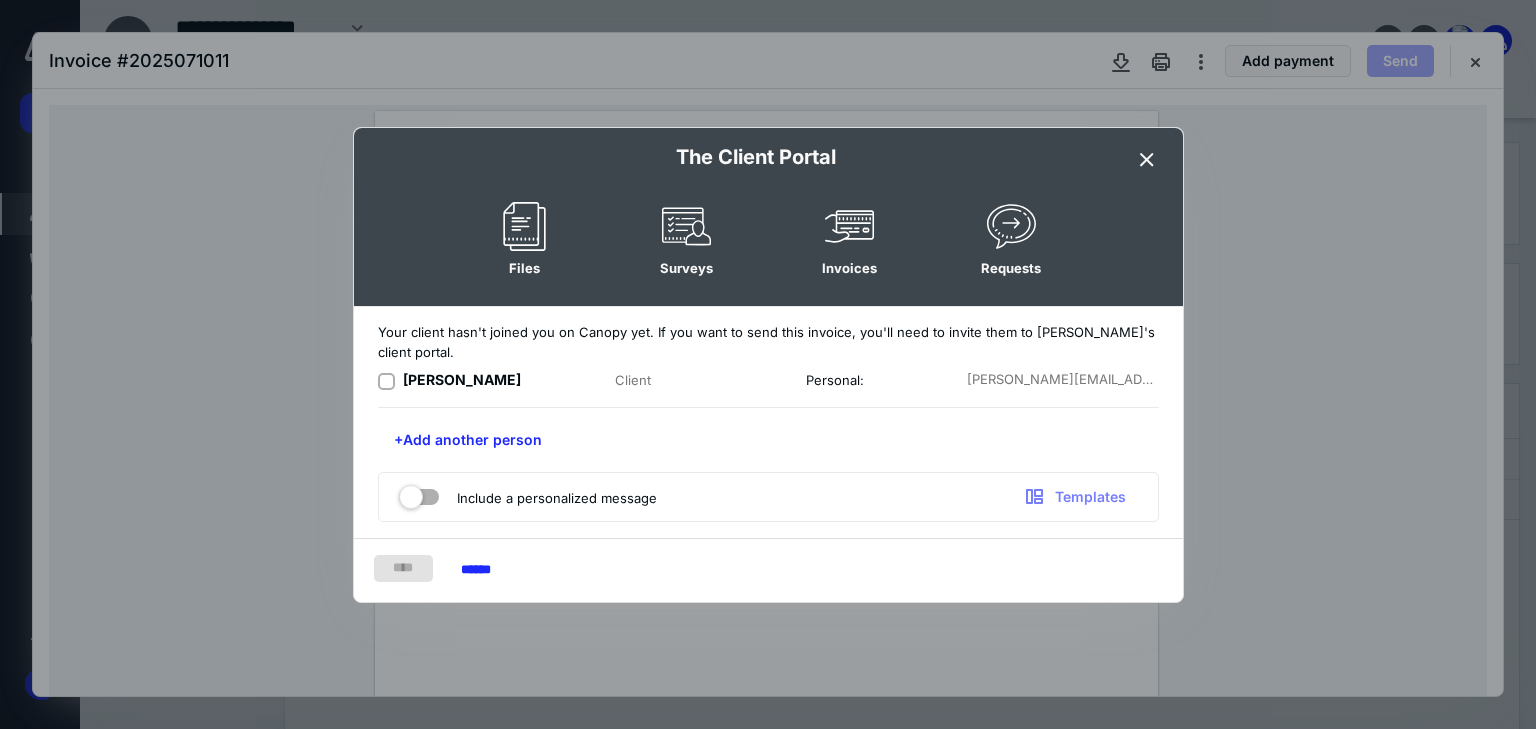 click 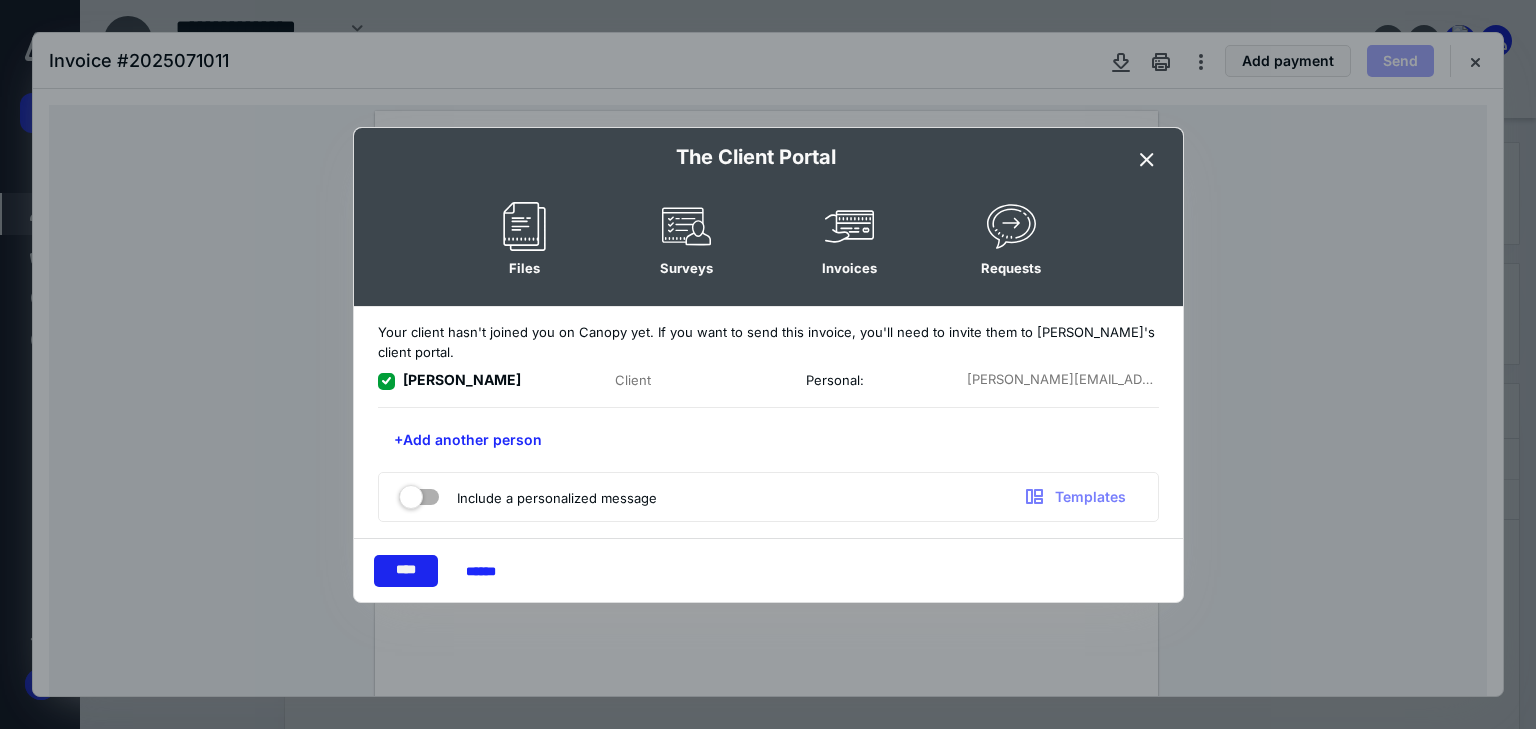 click on "****" at bounding box center (406, 571) 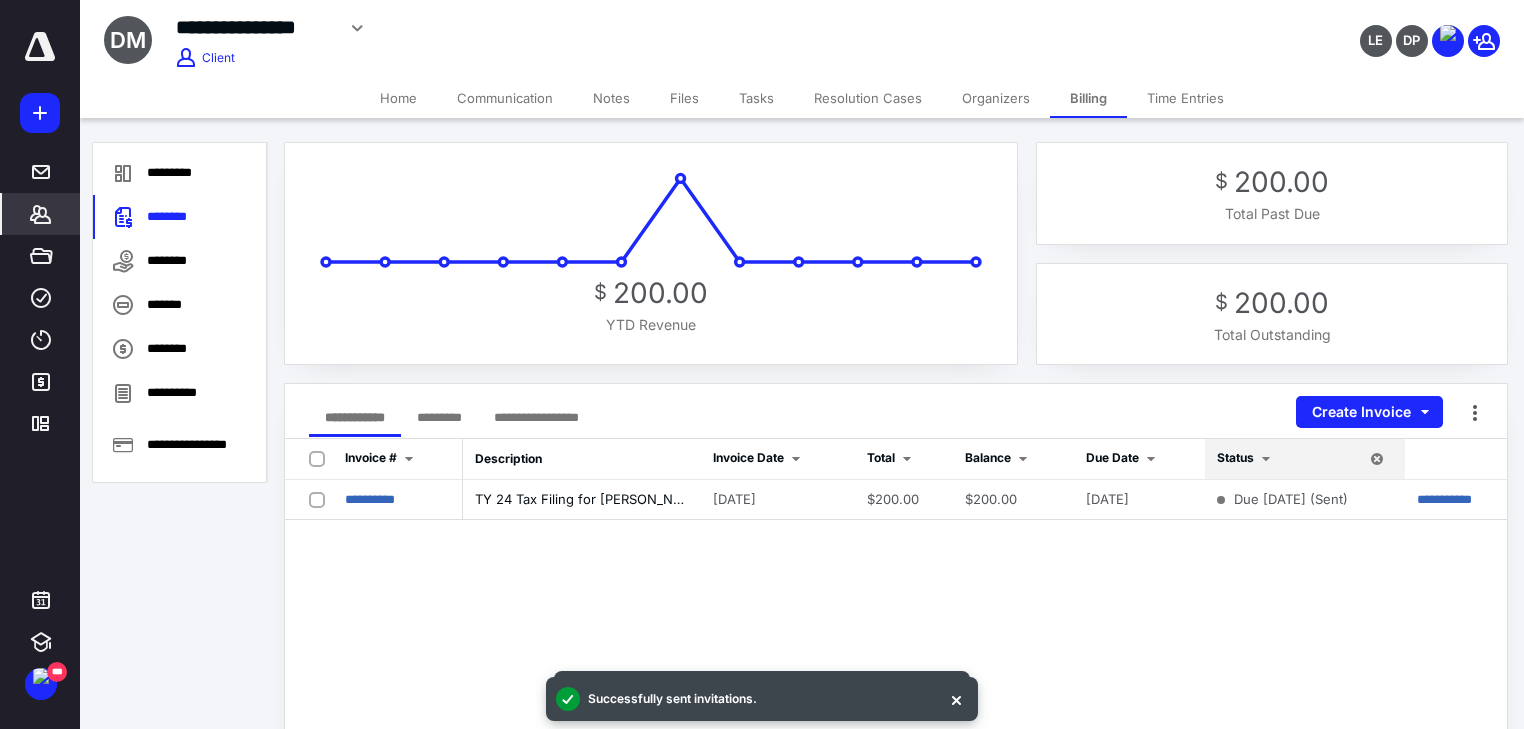click on "**********" at bounding box center [896, 839] 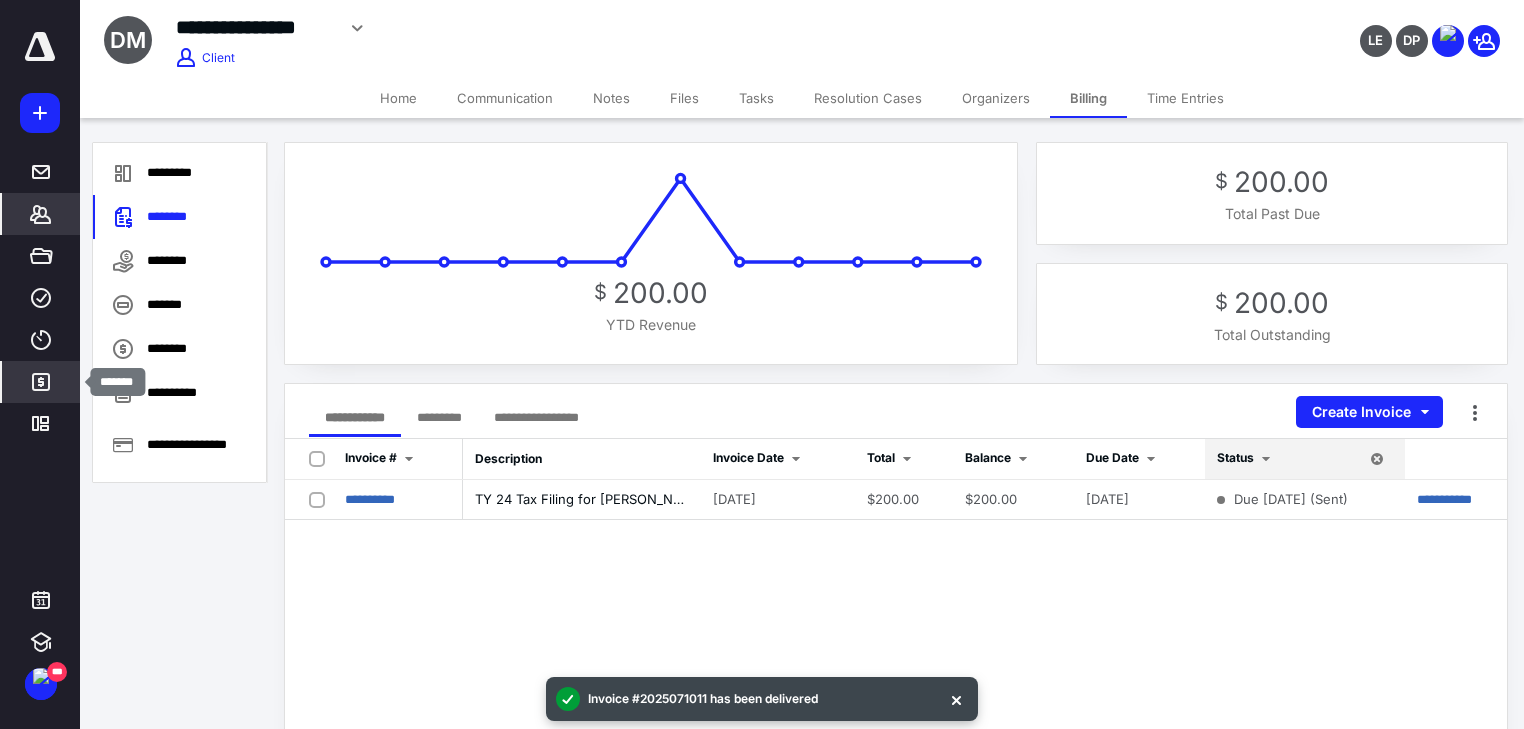 click 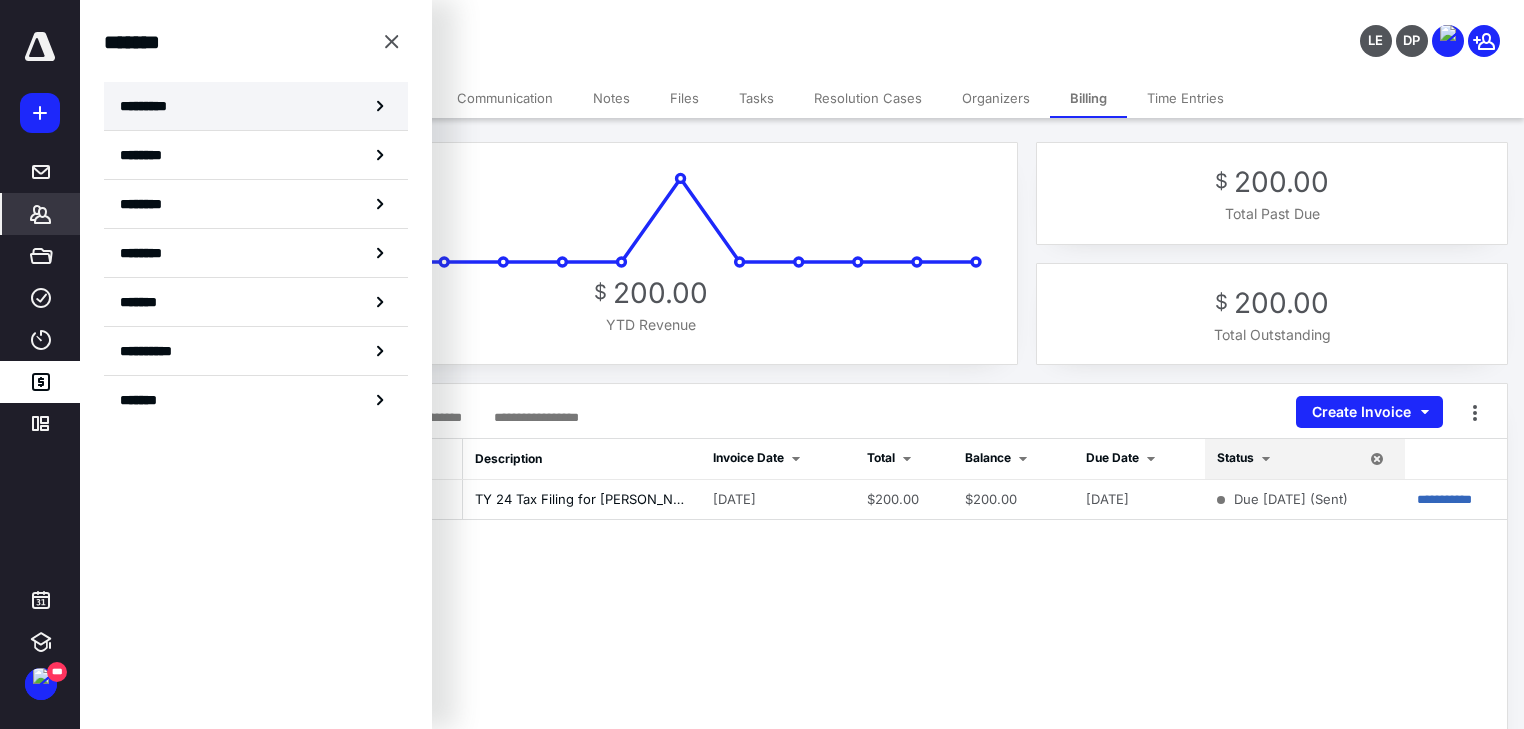 click on "*********" at bounding box center [157, 106] 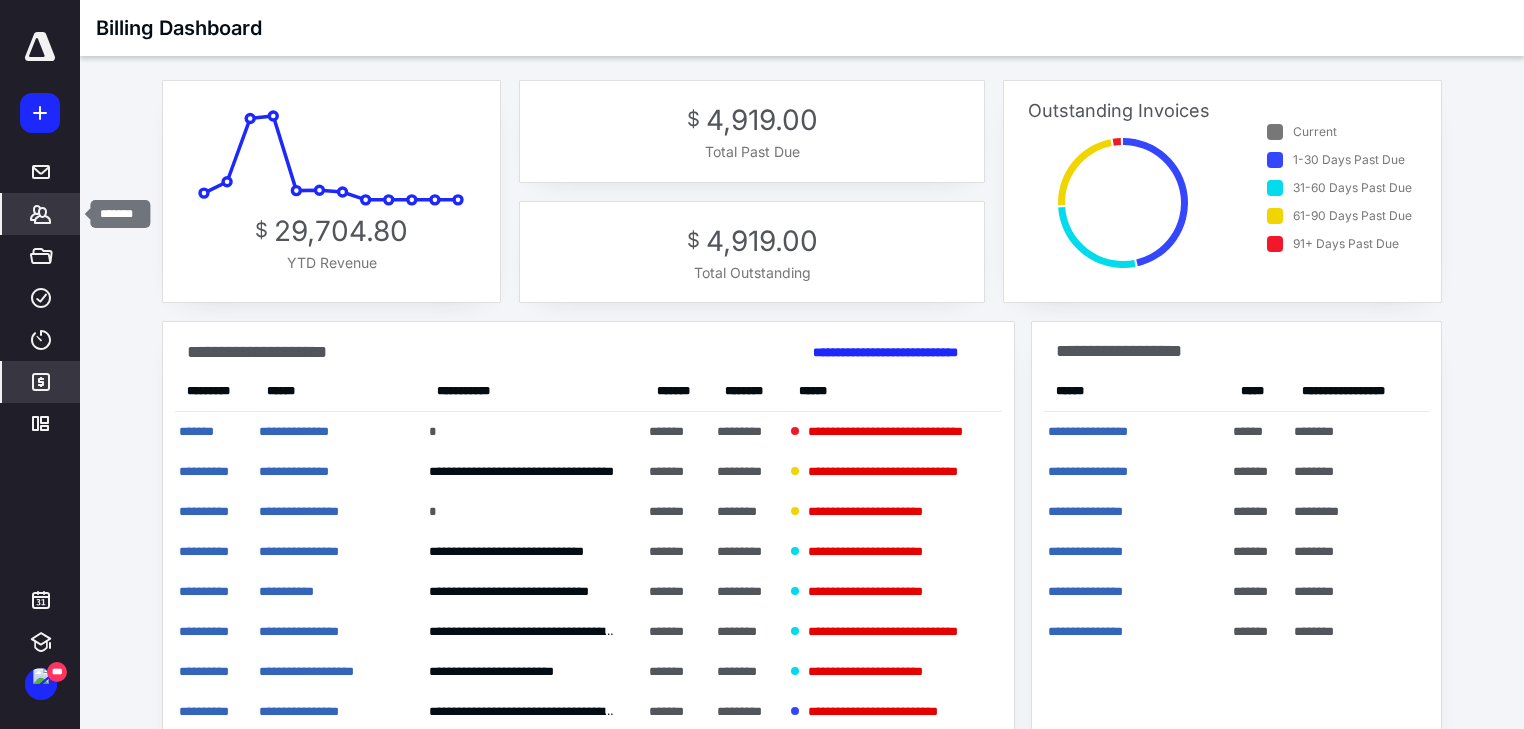 click 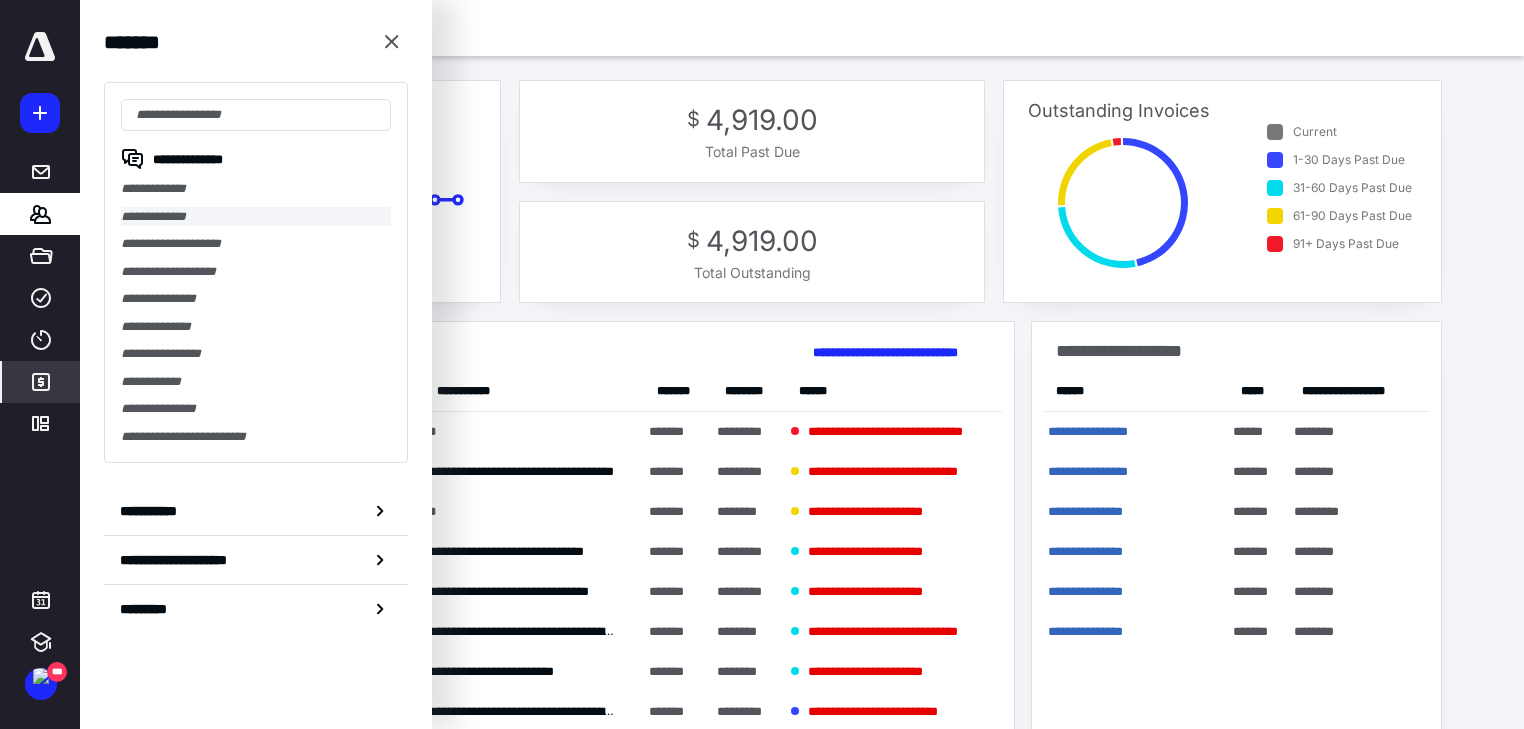 click on "**********" at bounding box center [256, 217] 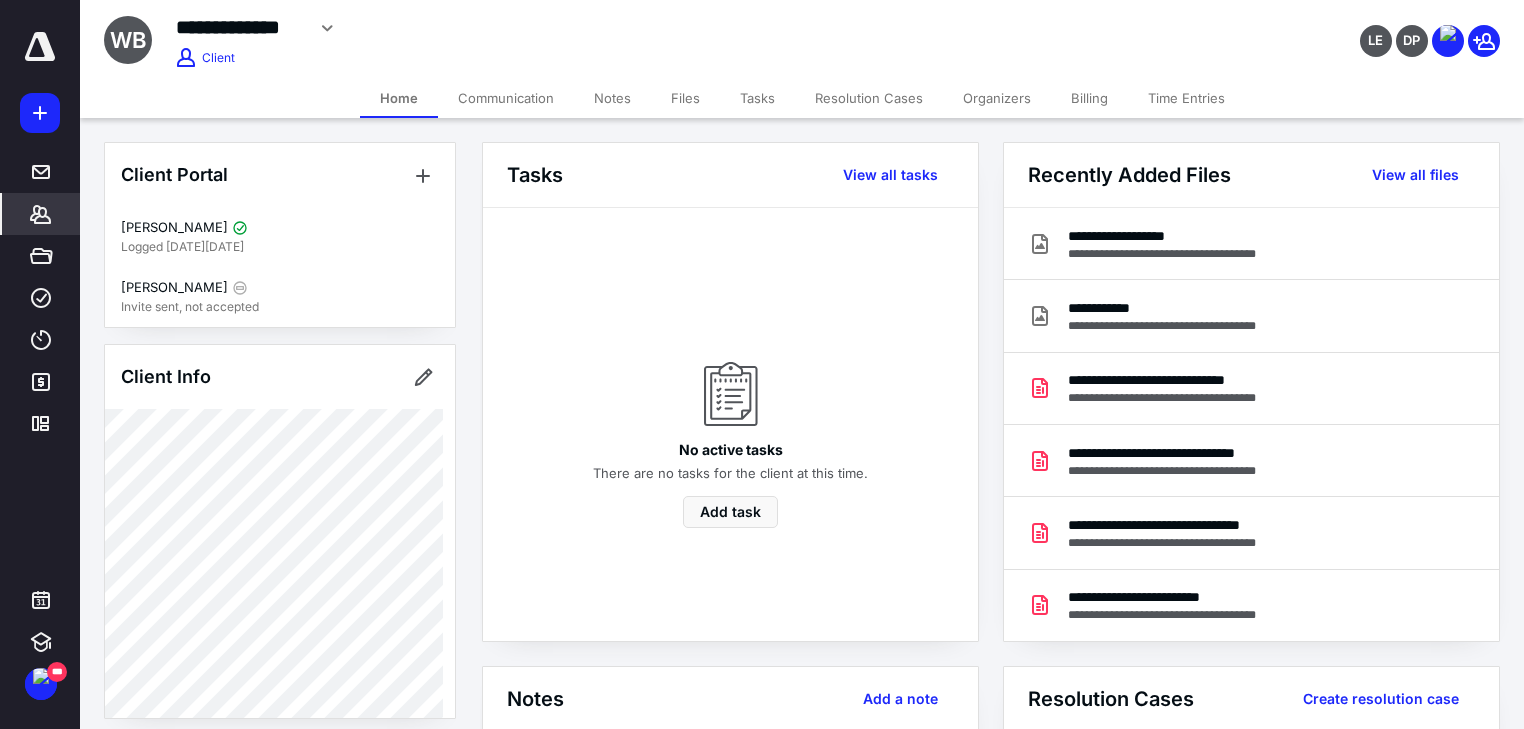 click on "Files" at bounding box center (685, 98) 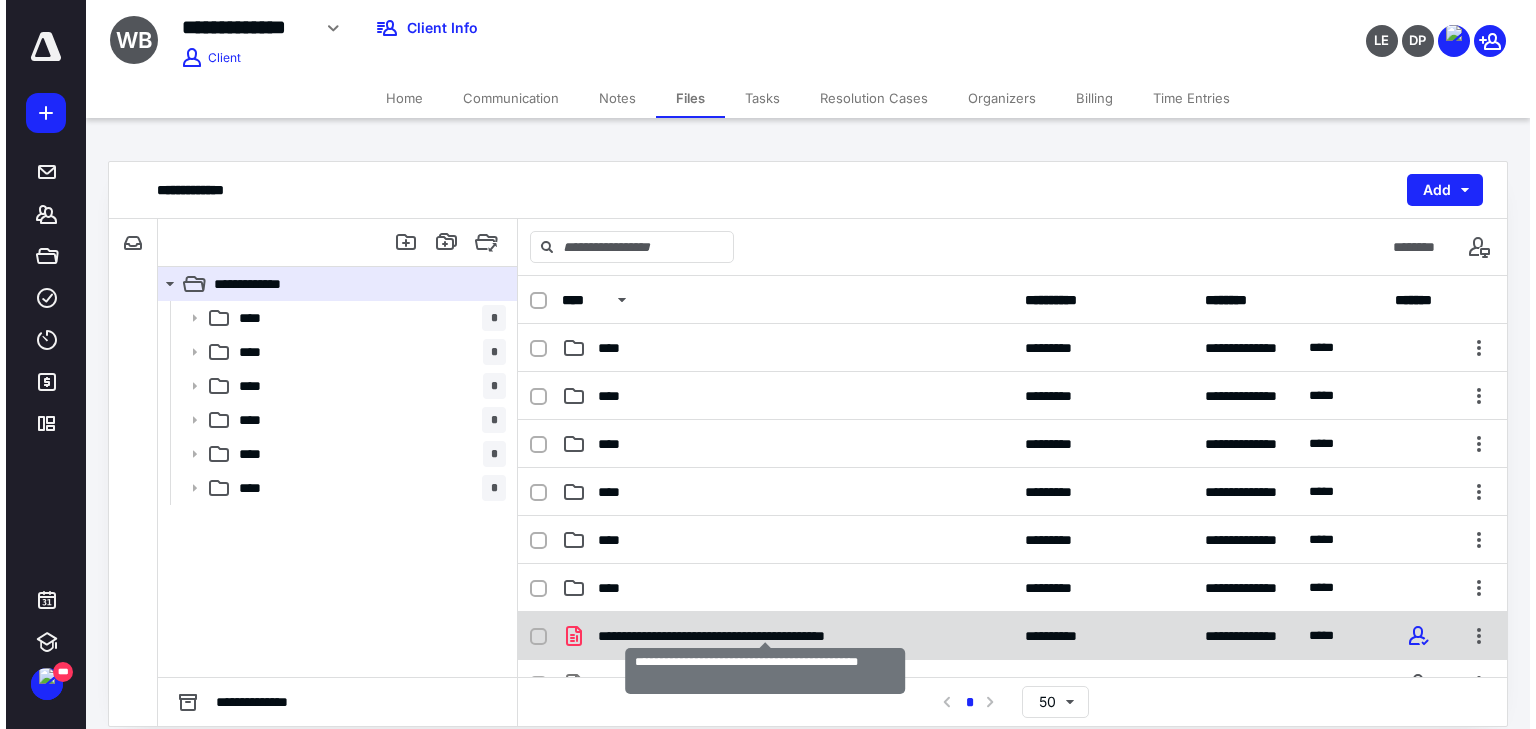 scroll, scrollTop: 232, scrollLeft: 0, axis: vertical 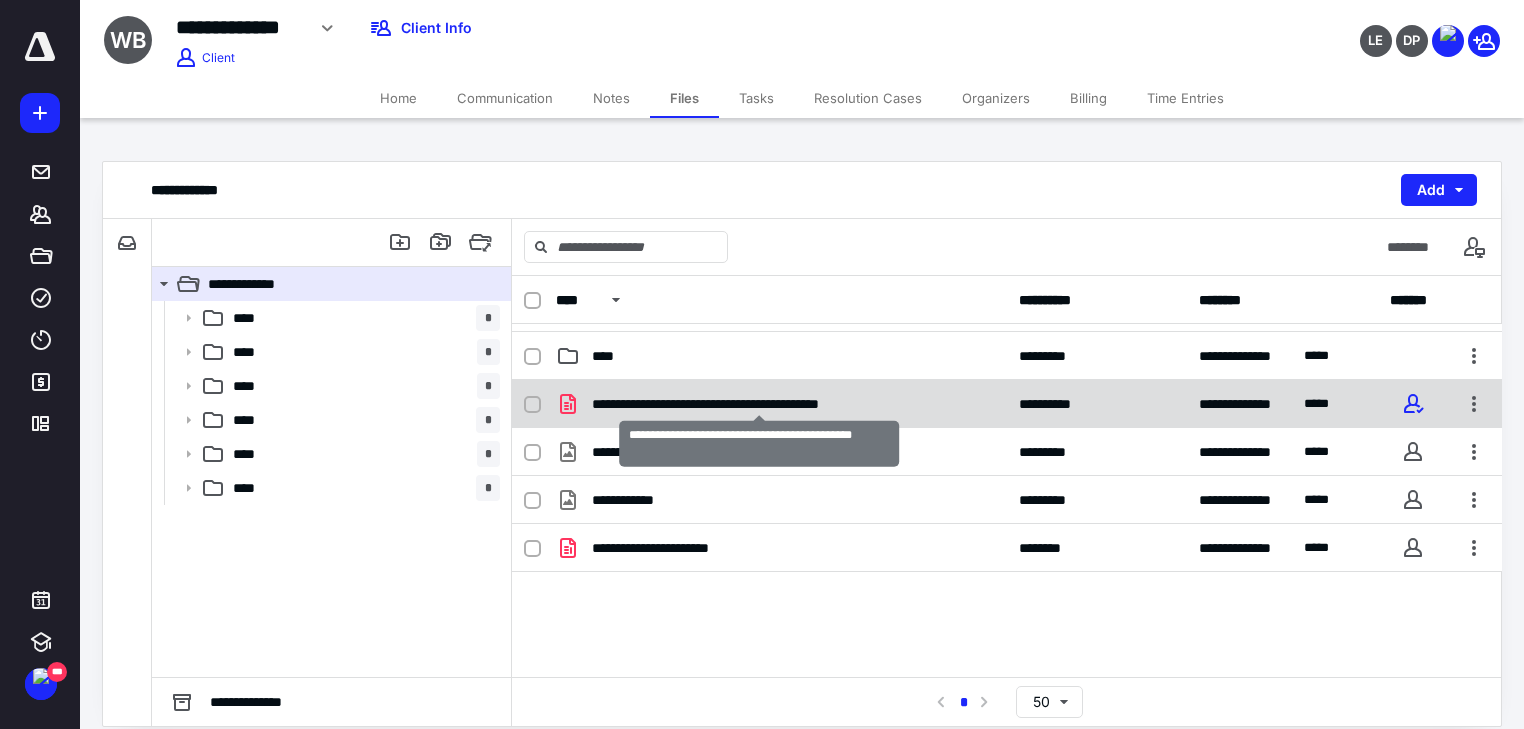 click on "**********" at bounding box center (760, 404) 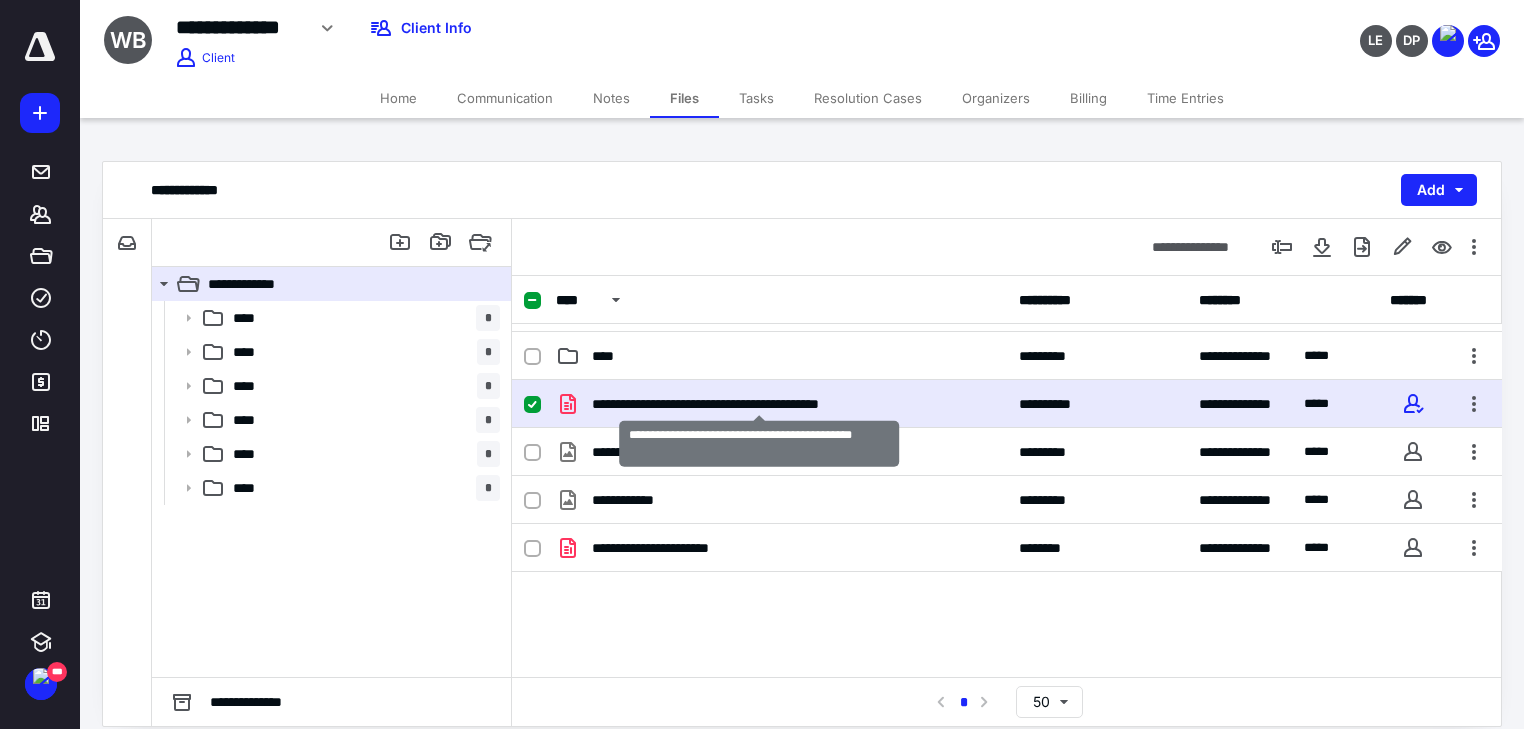 click on "**********" at bounding box center [760, 404] 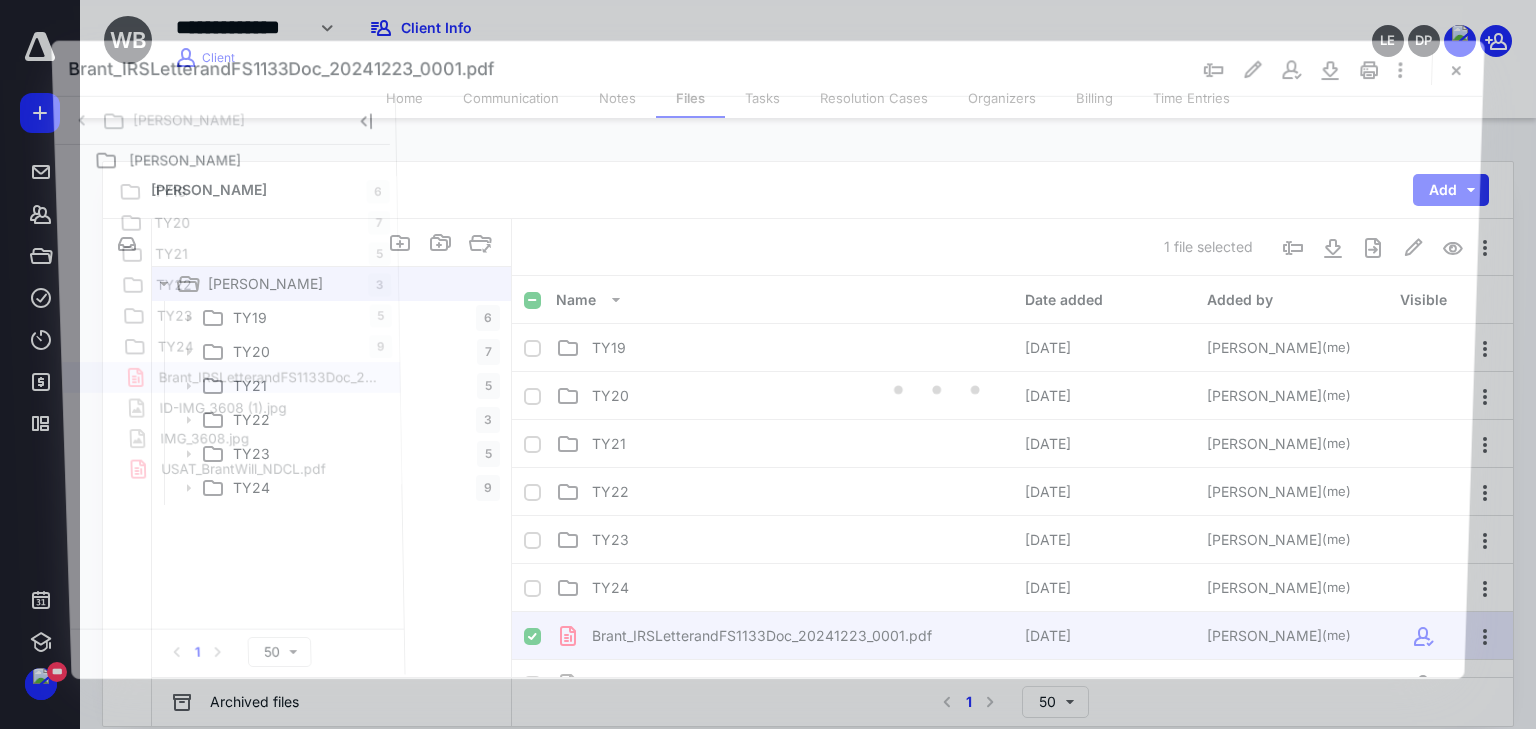 scroll, scrollTop: 232, scrollLeft: 0, axis: vertical 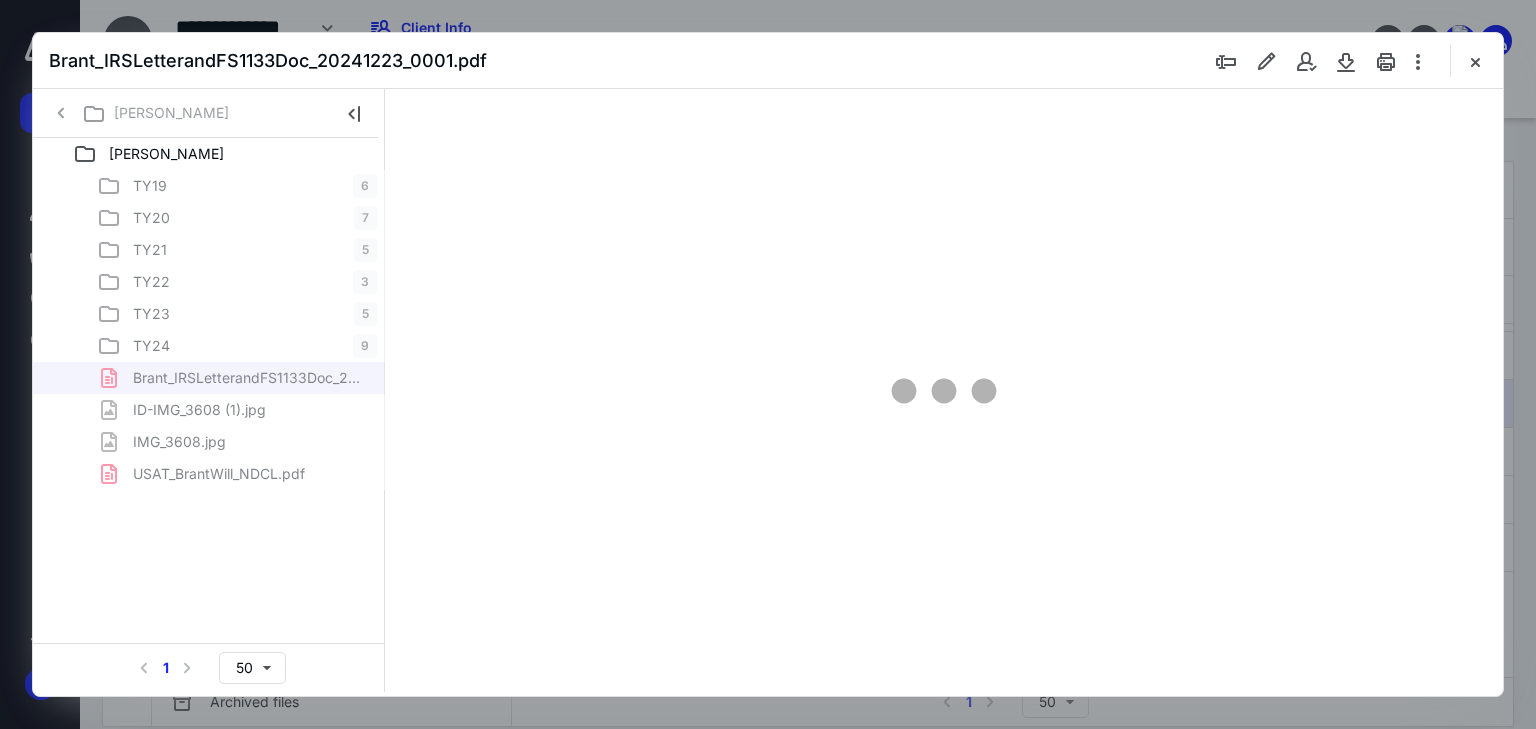 type on "66" 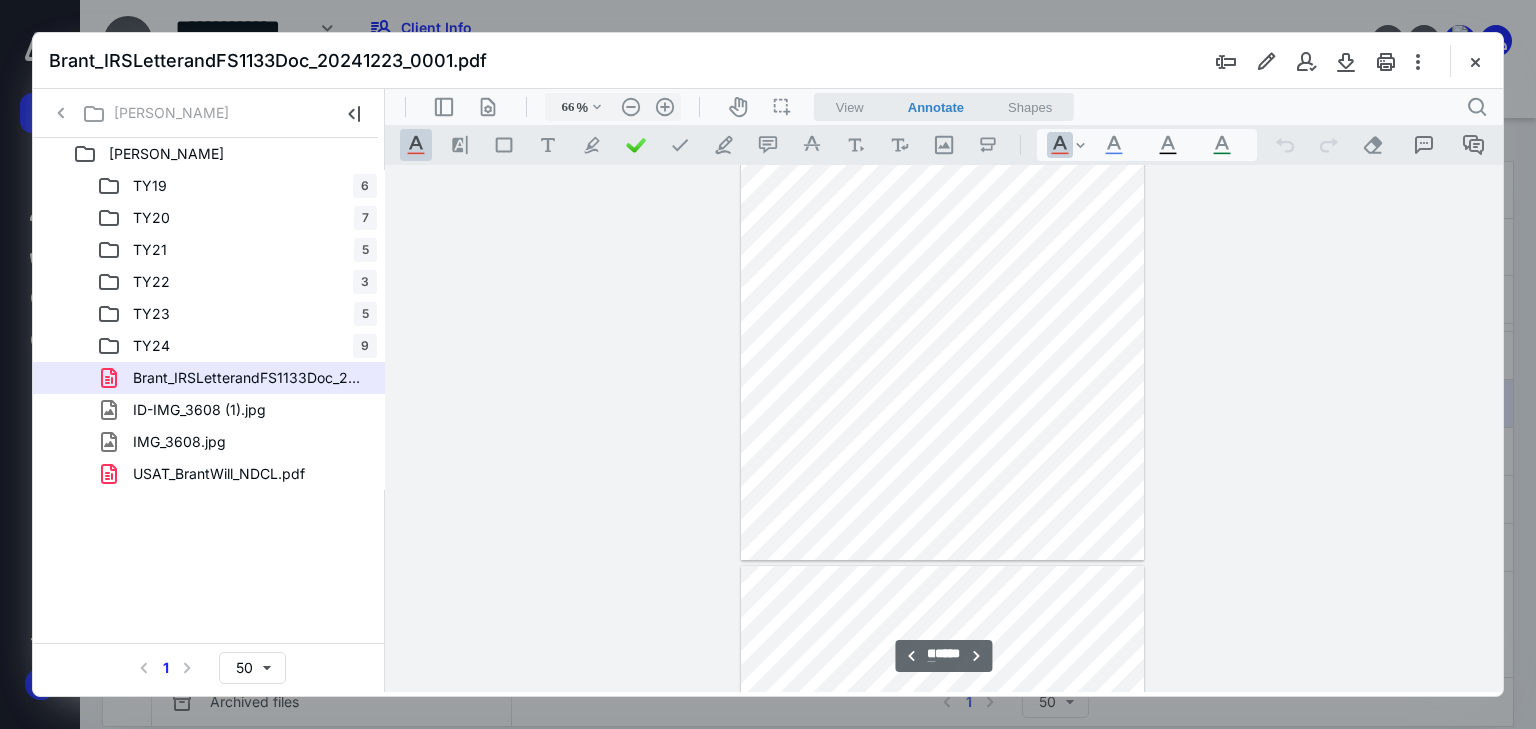 scroll, scrollTop: 4743, scrollLeft: 0, axis: vertical 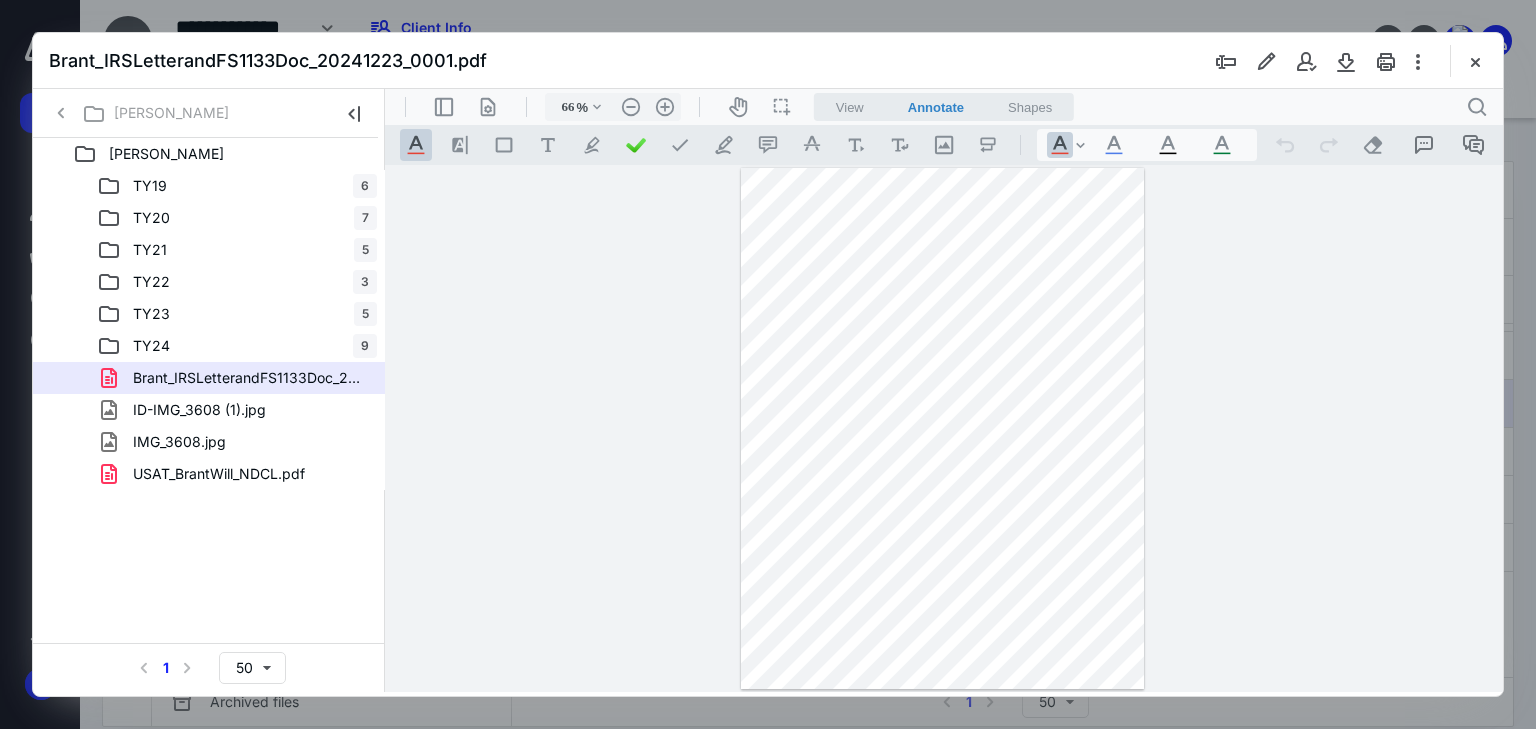 click on "**********" at bounding box center [944, 428] 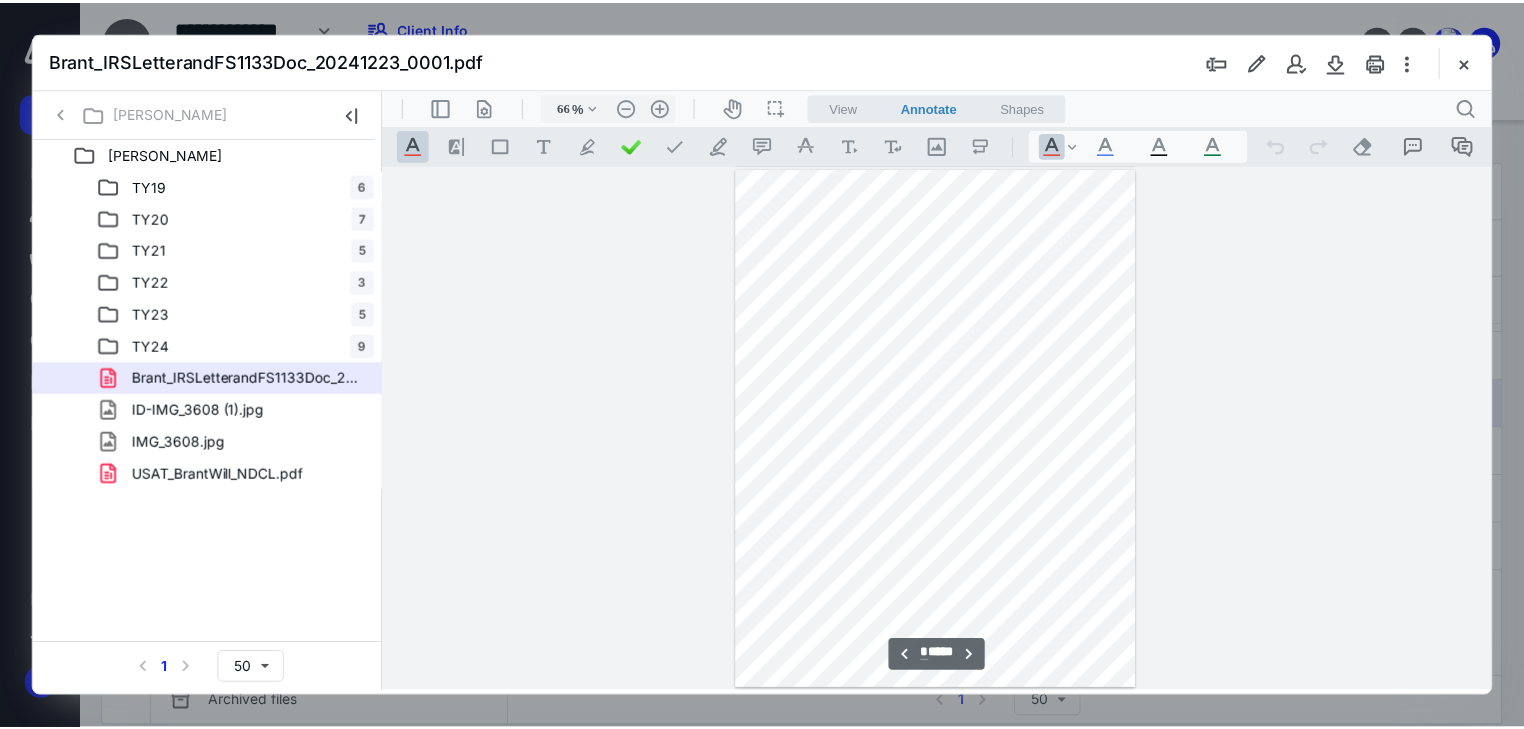 scroll, scrollTop: 476, scrollLeft: 0, axis: vertical 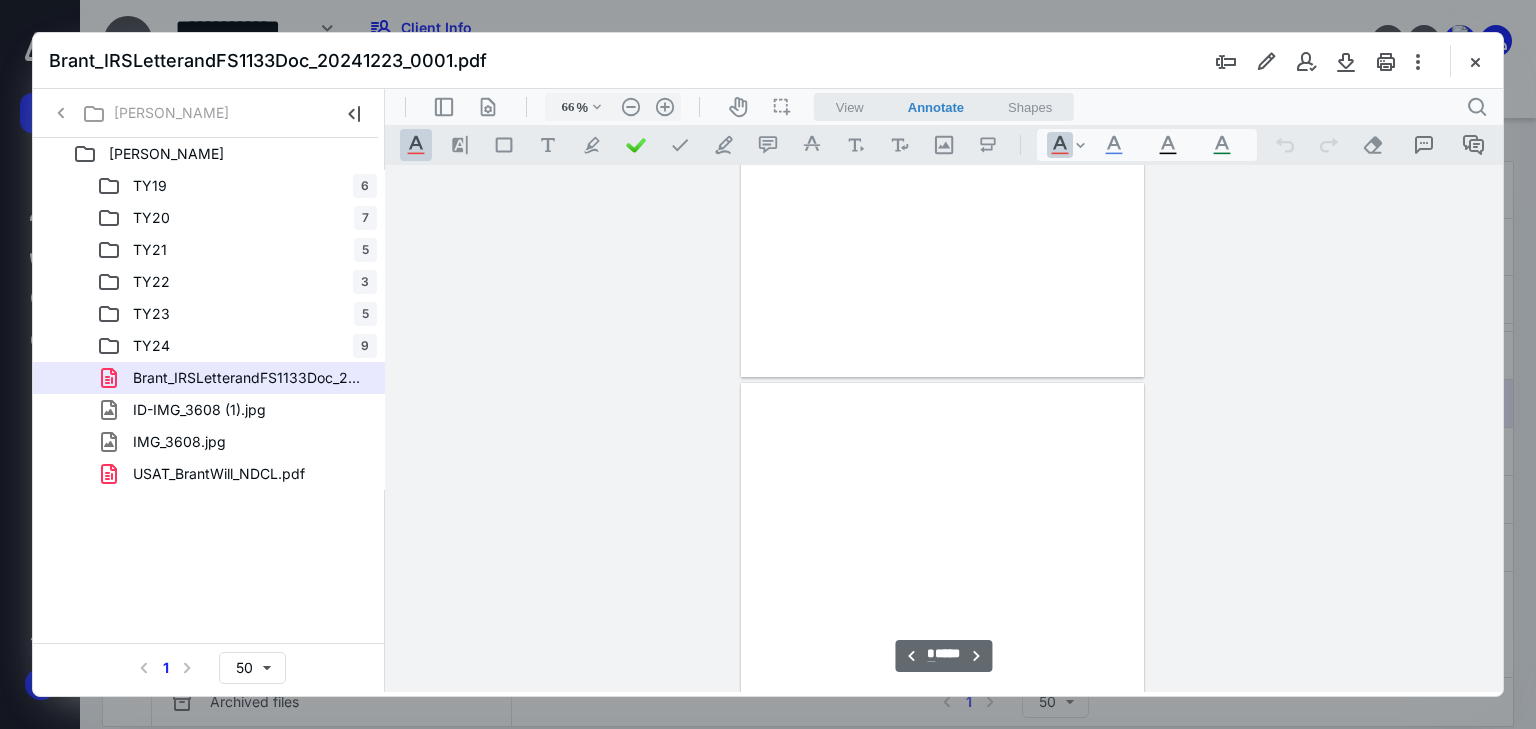 type on "*" 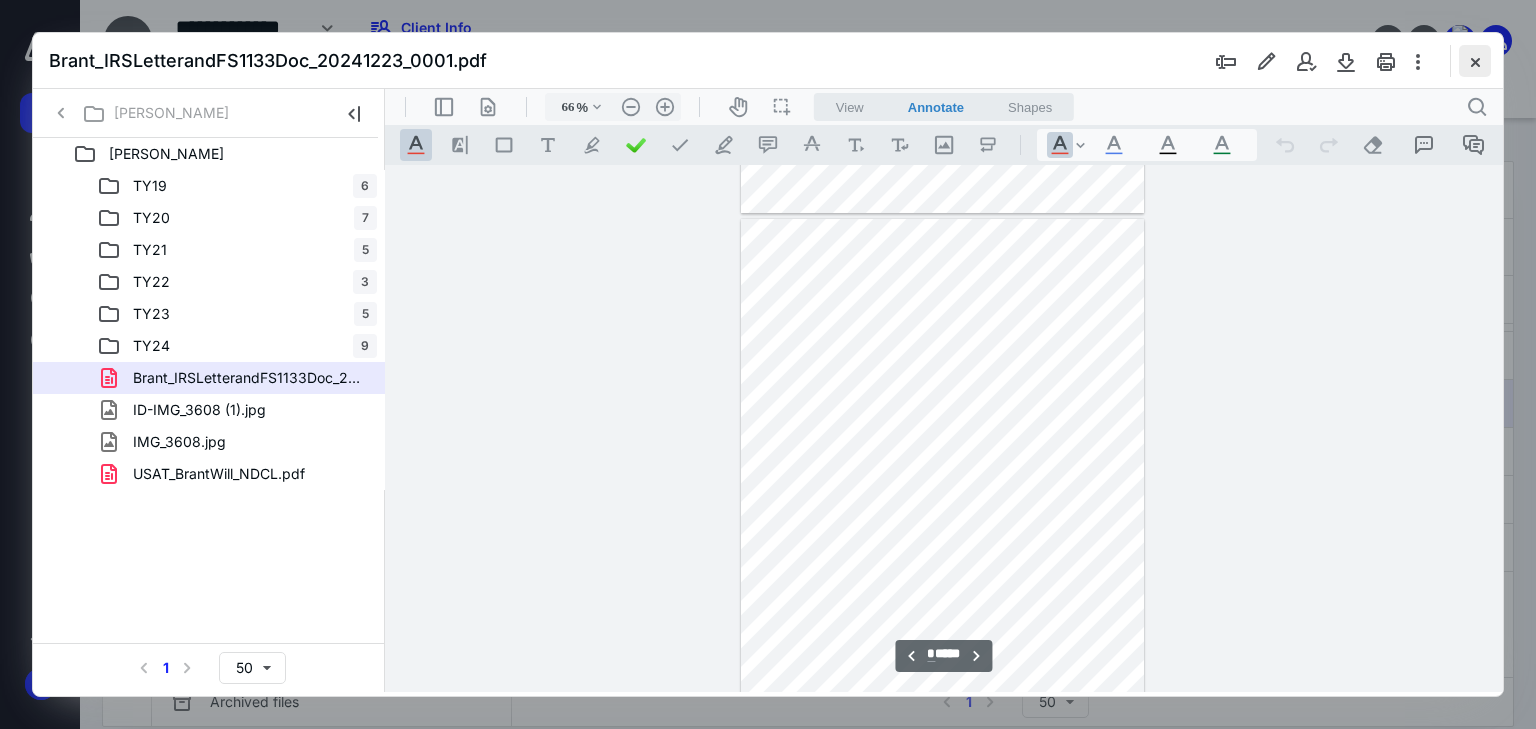 click at bounding box center (1475, 61) 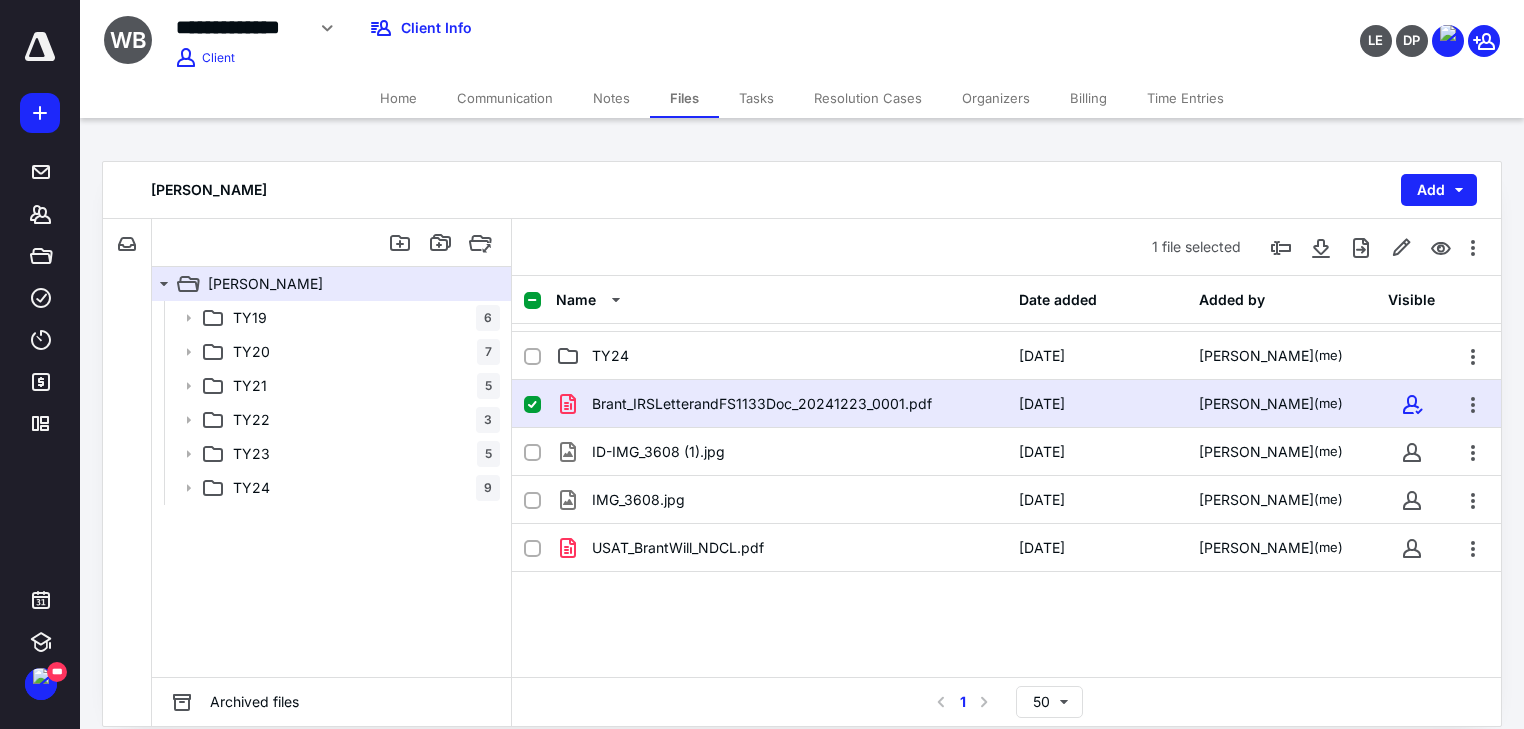 click on "Brant_IRSLetterandFS1133Doc_20241223_0001.pdf 12/24/2024 Stephen Elmore  (me) ID-IMG_3608 (1).jpg 4/29/2025 Stephen Elmore  (me) IMG_3608.jpg 4/29/2025 Stephen Elmore  (me) USAT_BrantWill_NDCL.pdf 4/5/2023 Stephen Elmore  (me)" at bounding box center [1006, 530] 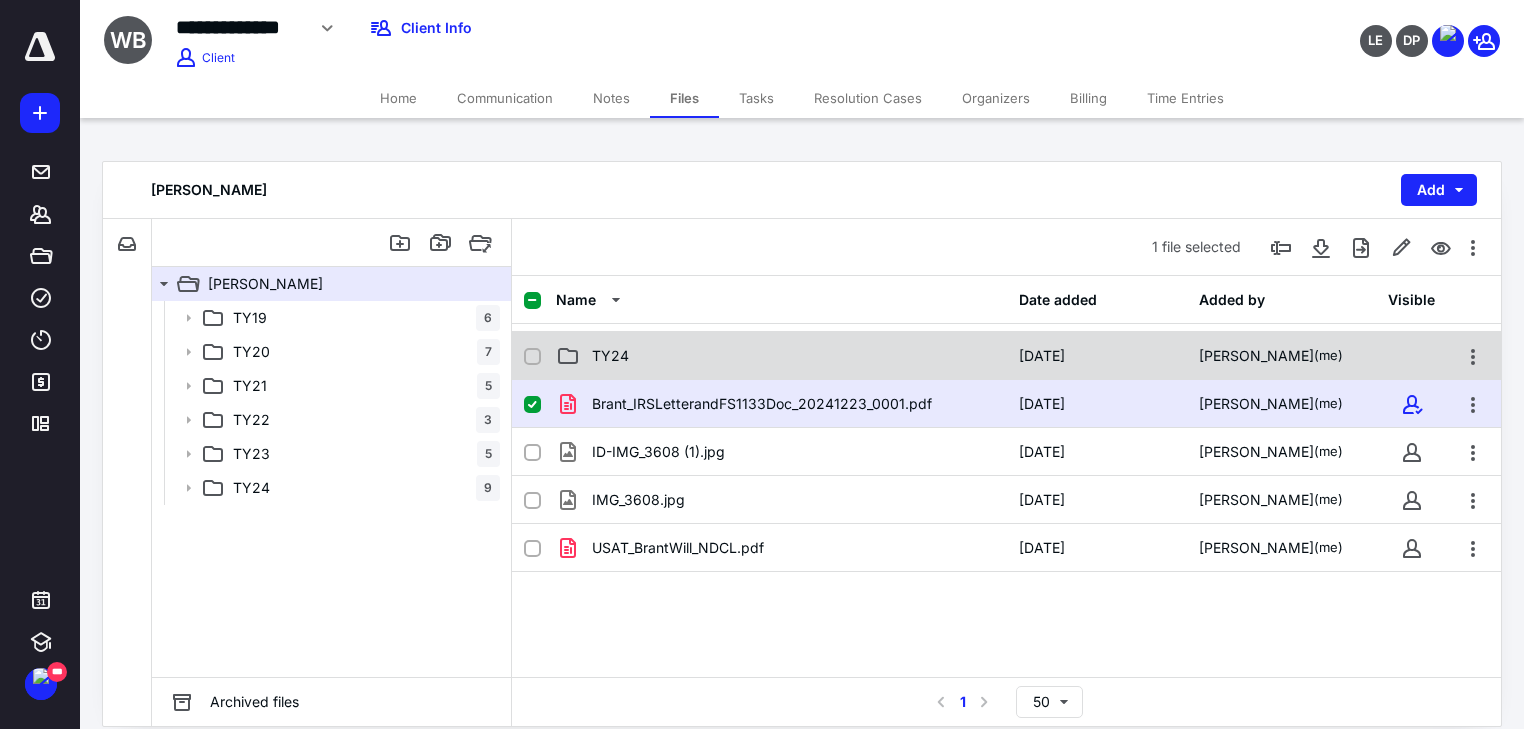 click on "TY24" at bounding box center (610, 356) 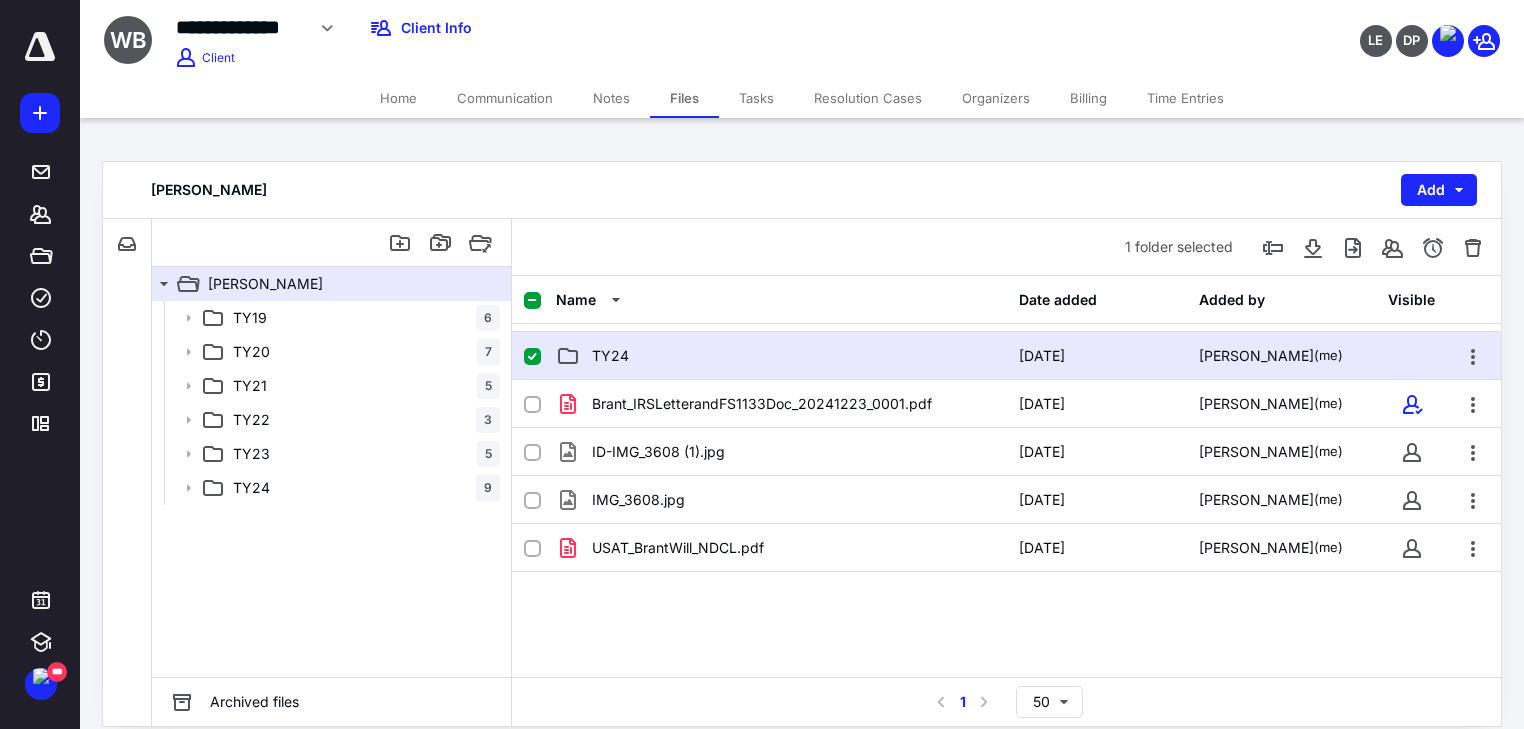 click on "TY24" at bounding box center (610, 356) 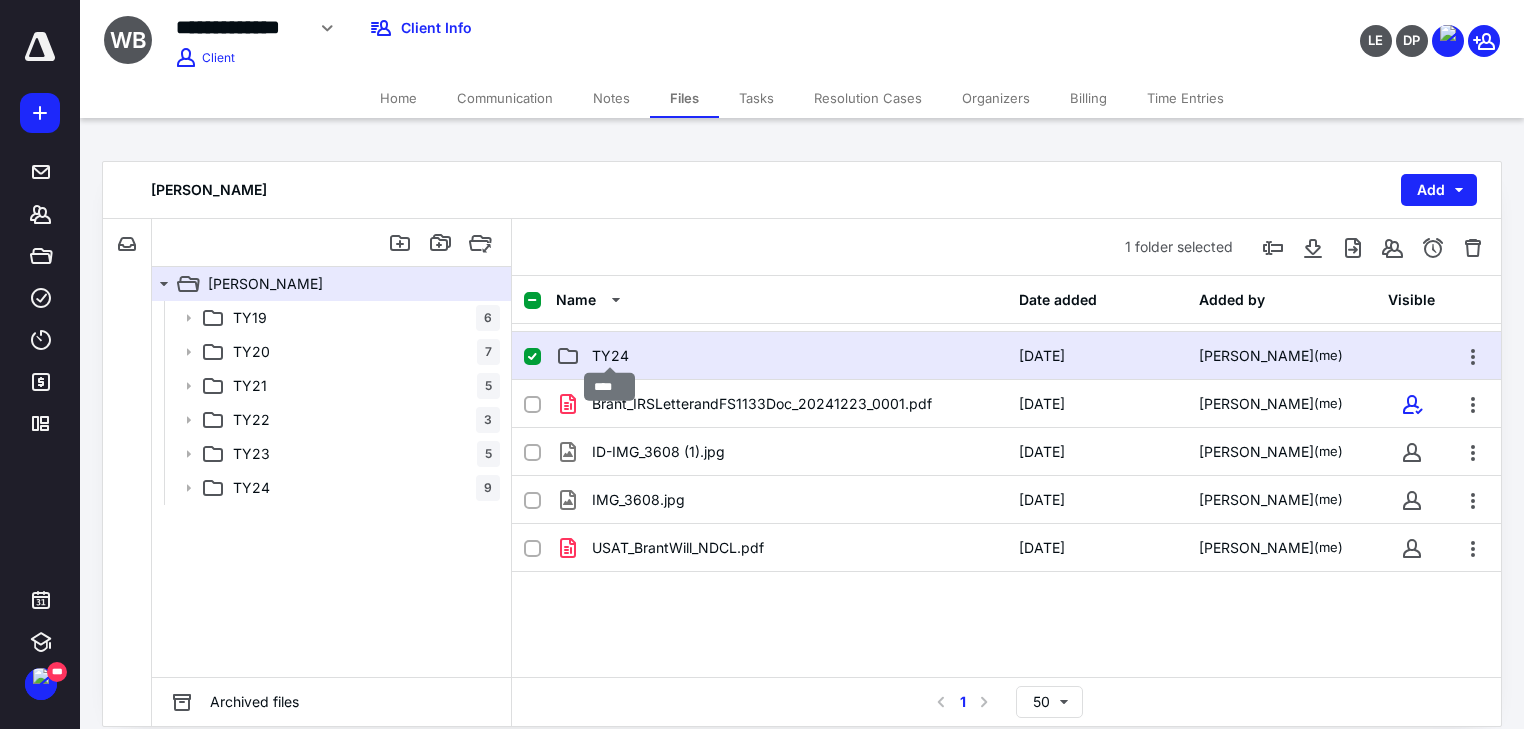 click on "TY24" at bounding box center (610, 356) 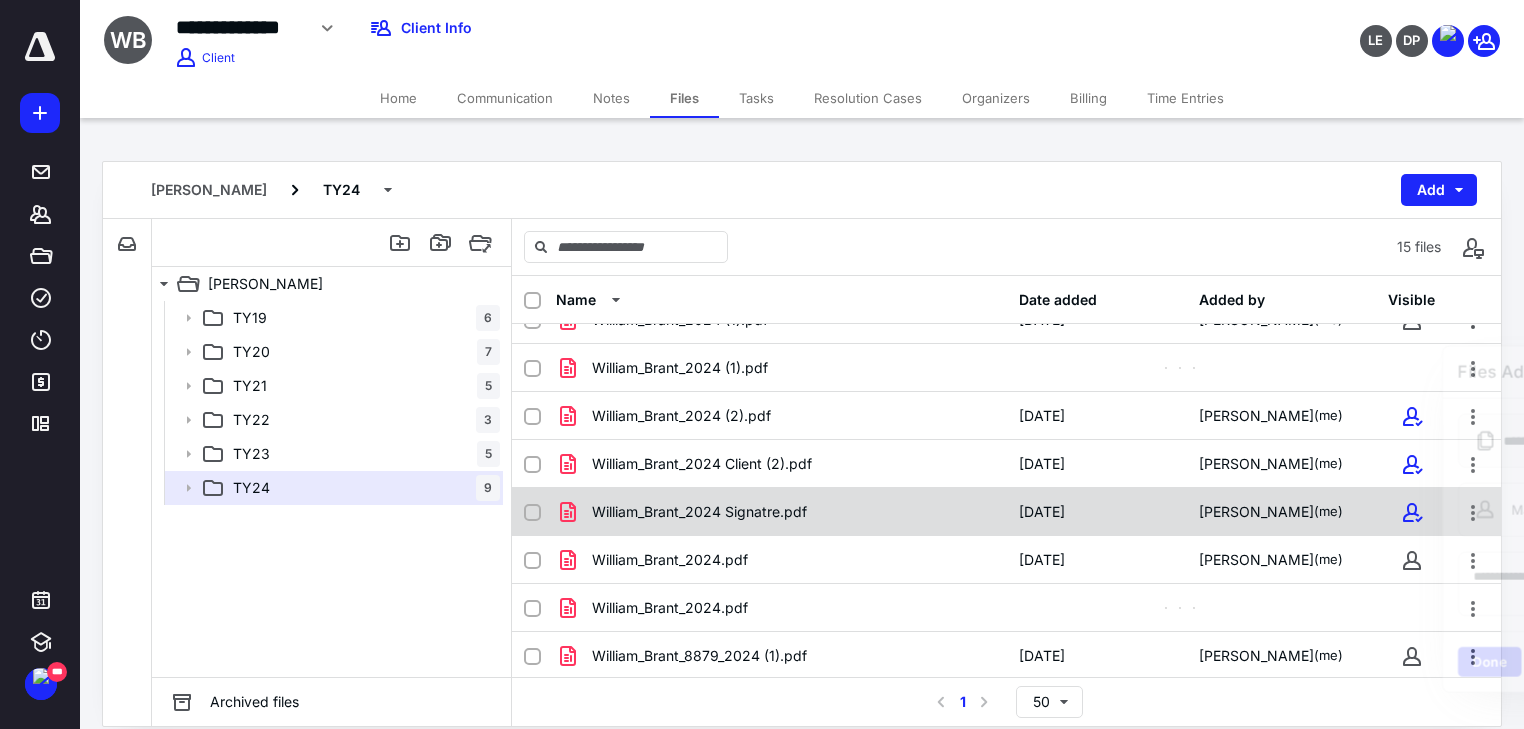 scroll, scrollTop: 267, scrollLeft: 0, axis: vertical 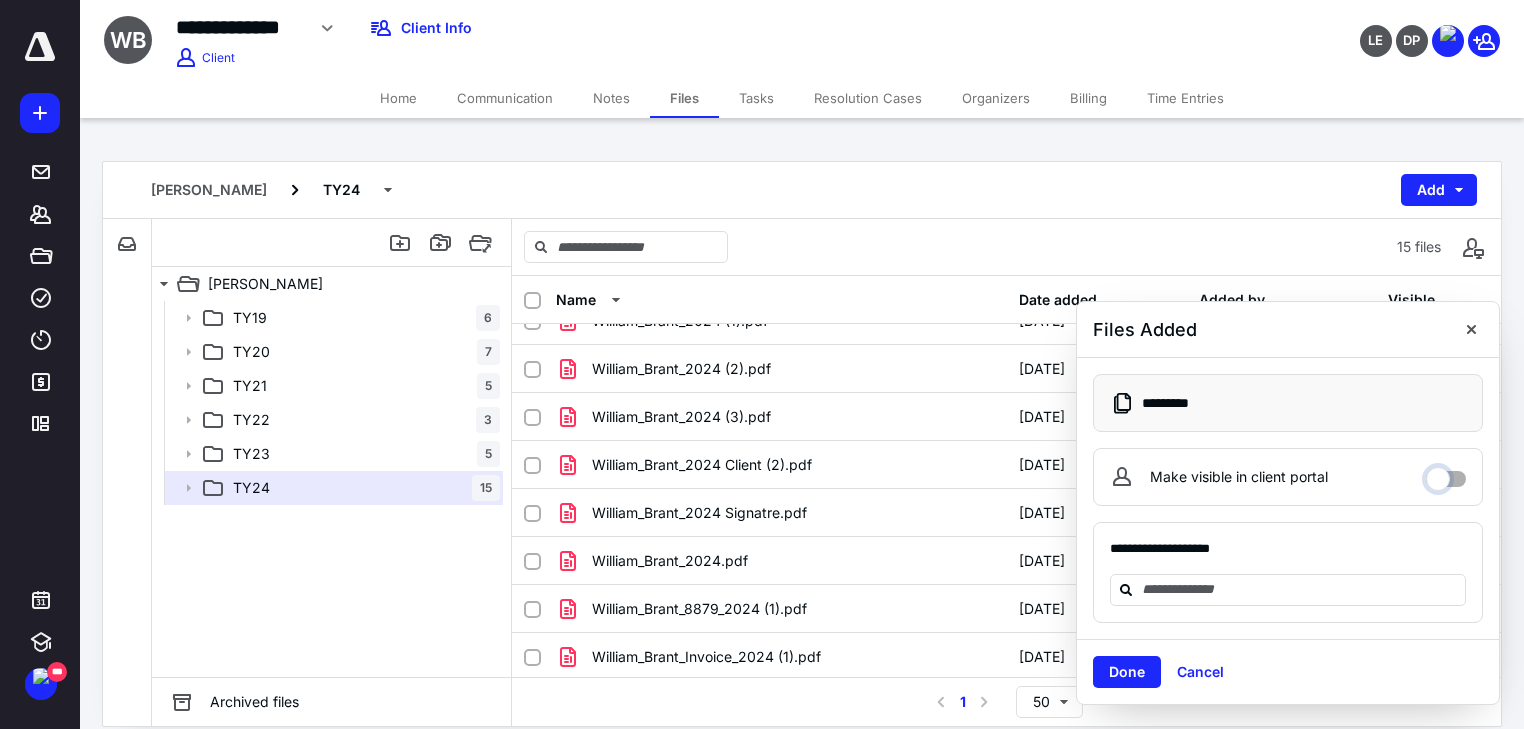 click on "Make visible in client portal" at bounding box center [1446, 474] 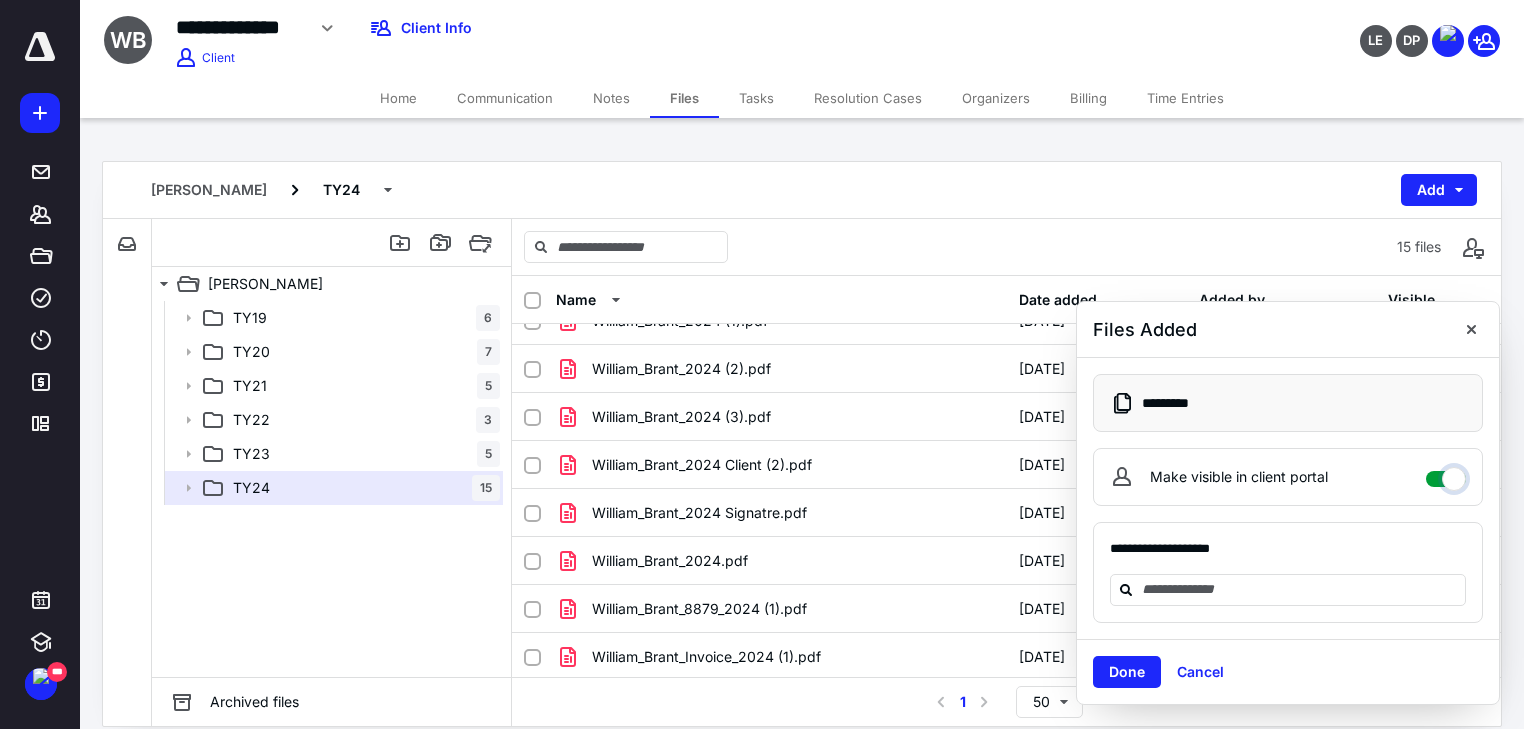 checkbox on "****" 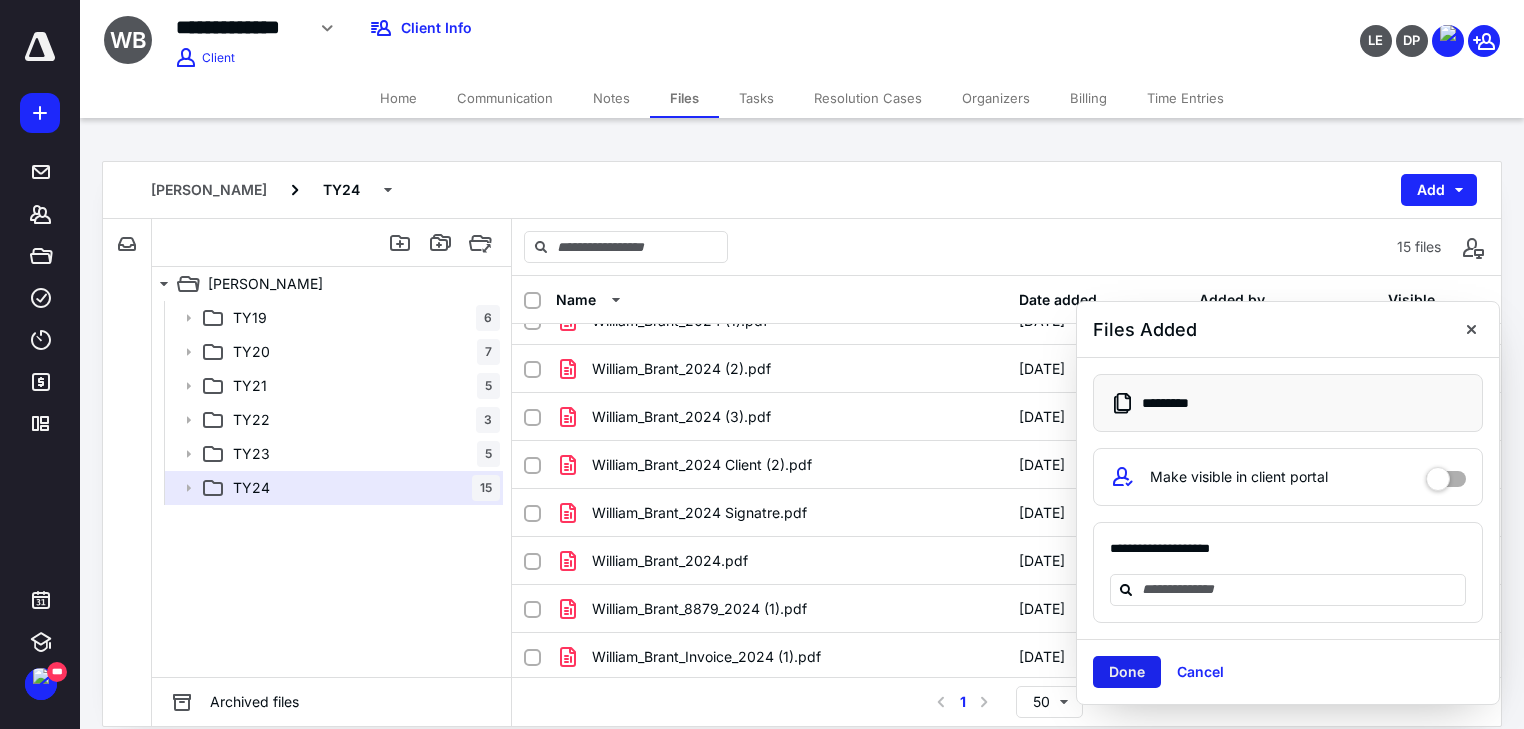 click on "Done" at bounding box center [1127, 672] 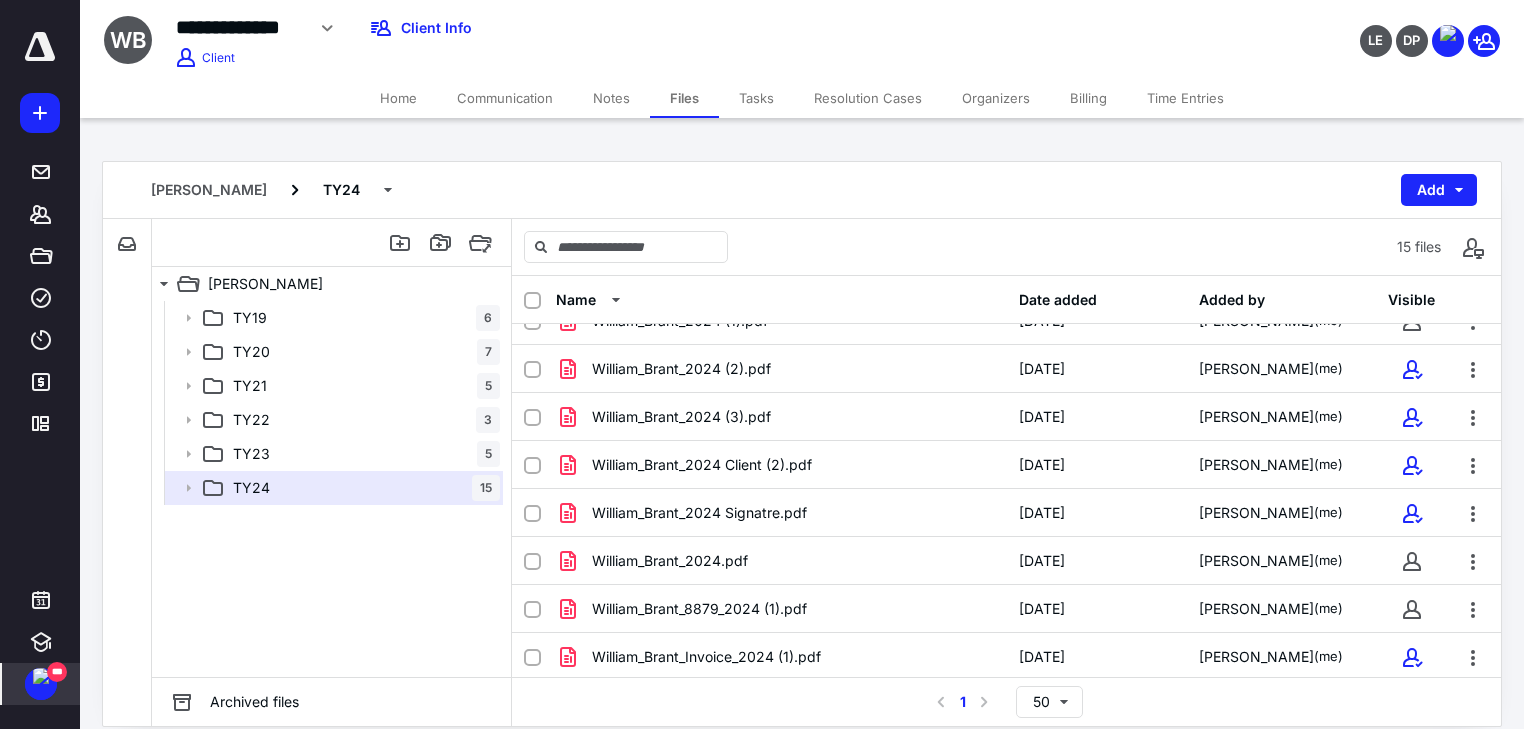 click at bounding box center (41, 676) 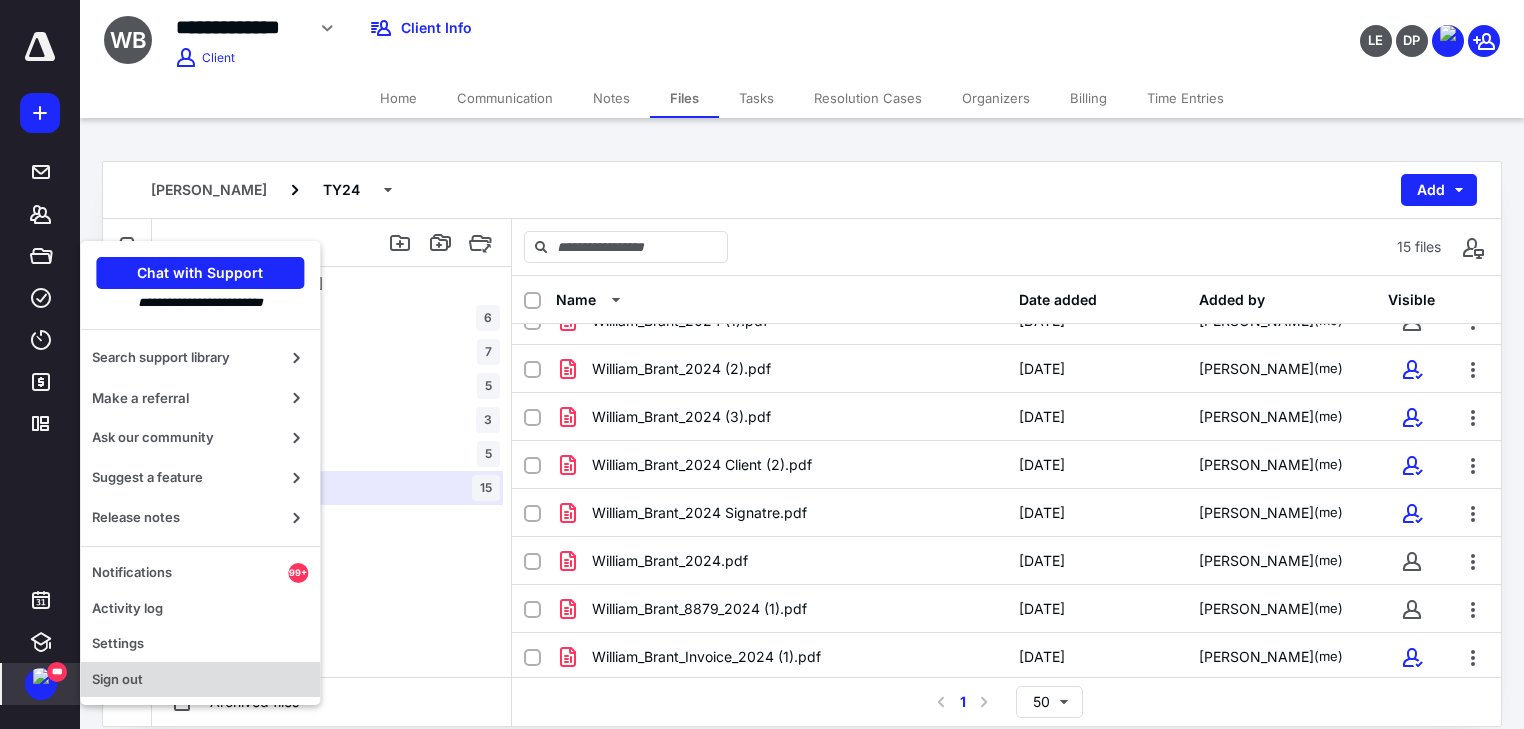 click on "Sign out" at bounding box center [200, 680] 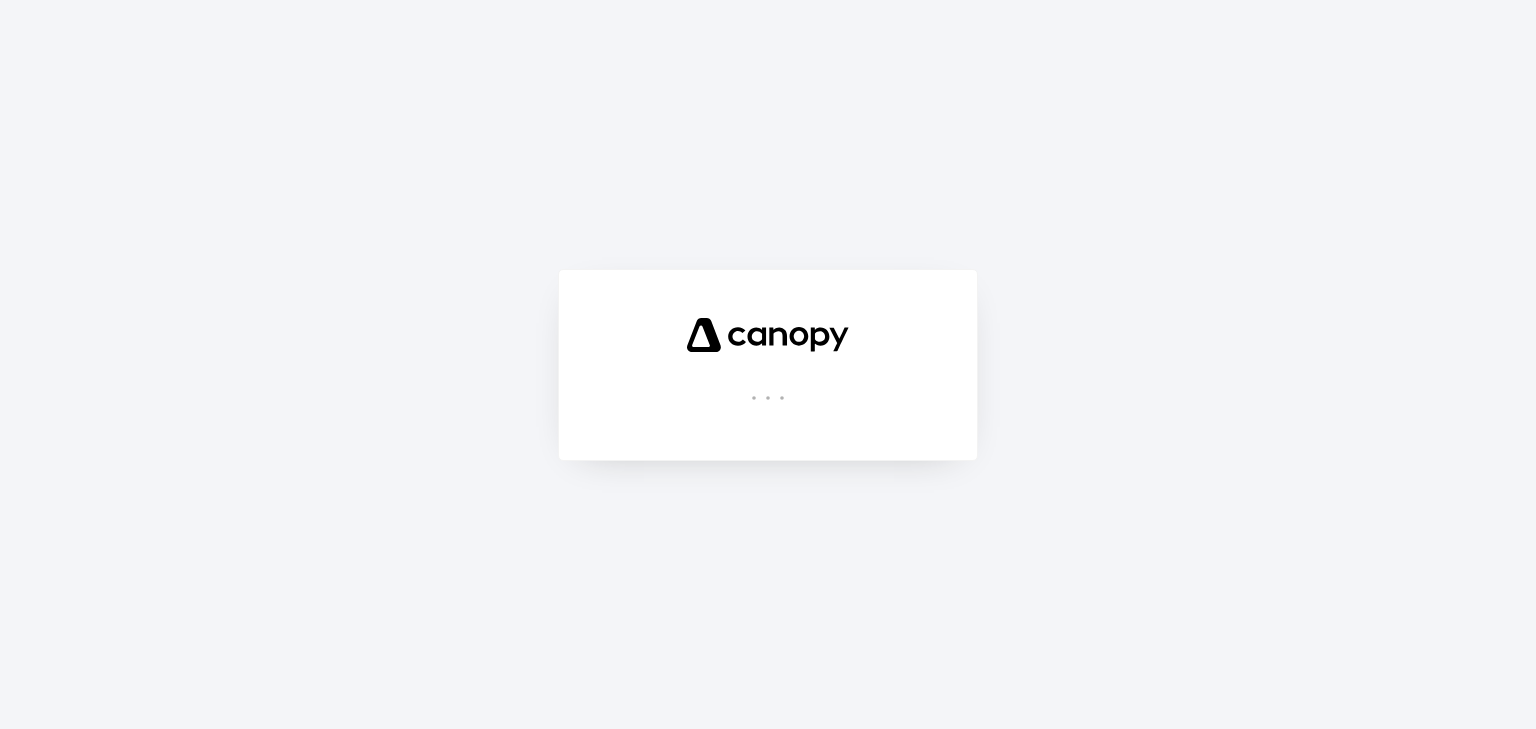 scroll, scrollTop: 0, scrollLeft: 0, axis: both 